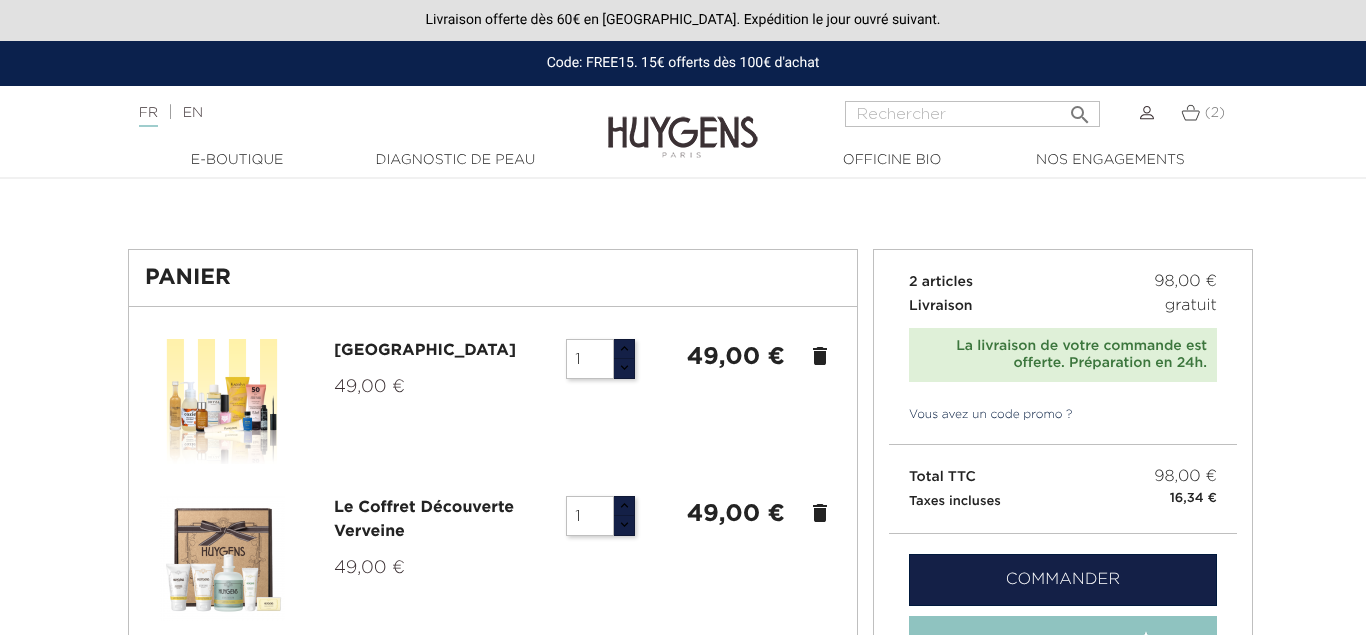 scroll, scrollTop: 0, scrollLeft: 0, axis: both 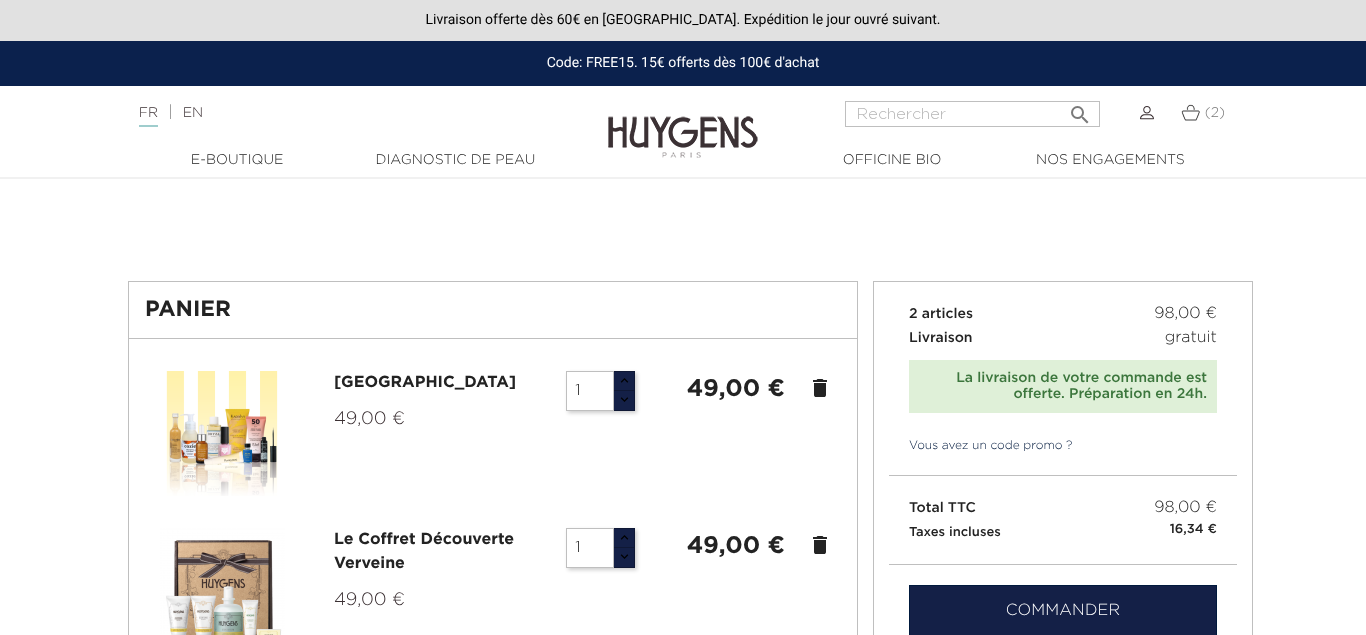 click on "delete" at bounding box center (820, 388) 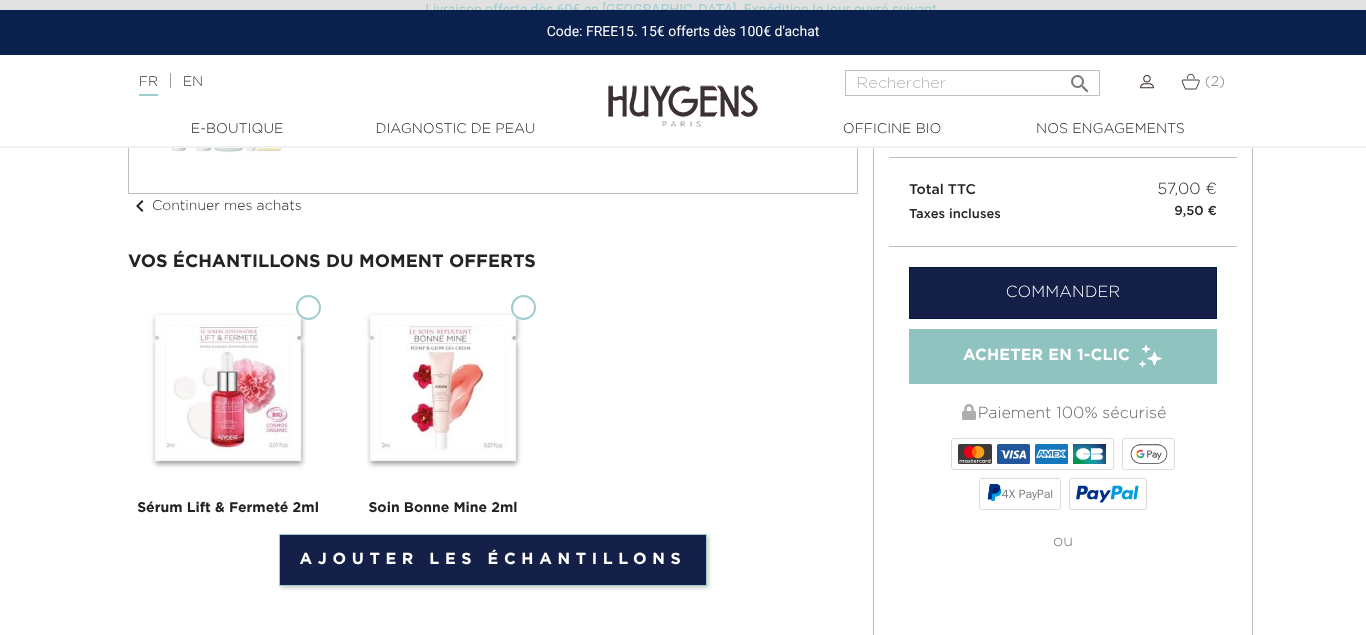 scroll, scrollTop: 316, scrollLeft: 0, axis: vertical 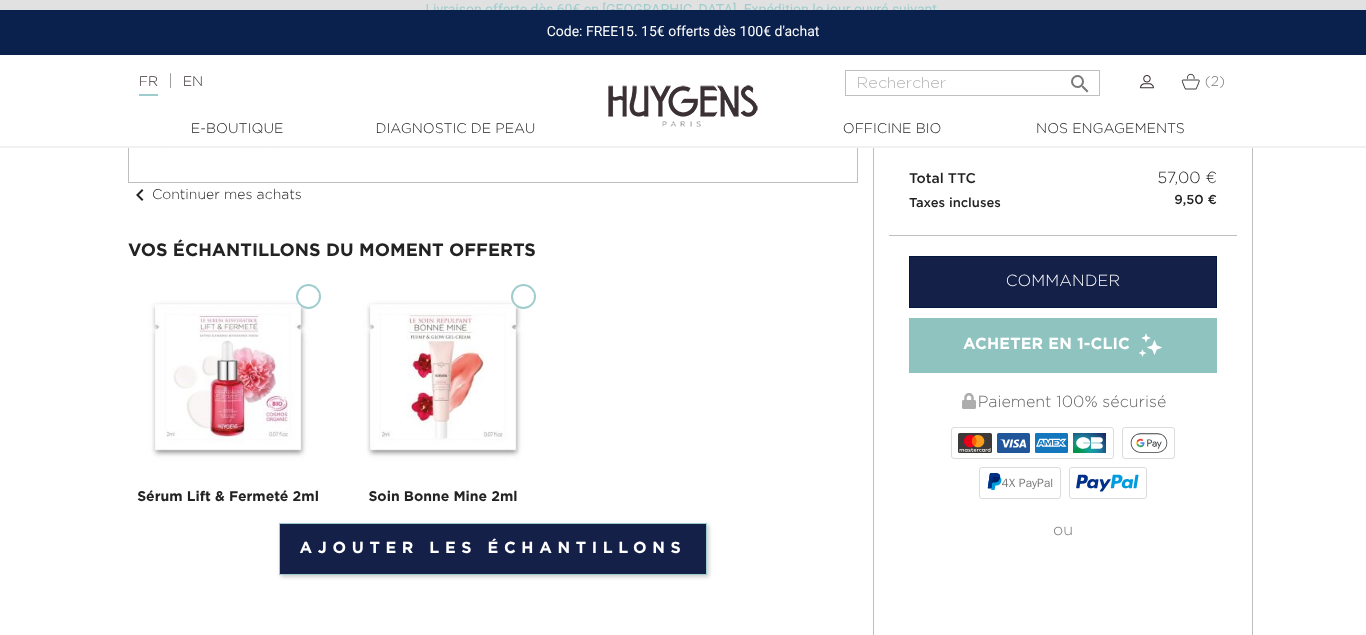 click on "Sérum Lift & Fermeté 2ml" at bounding box center (308, 296) 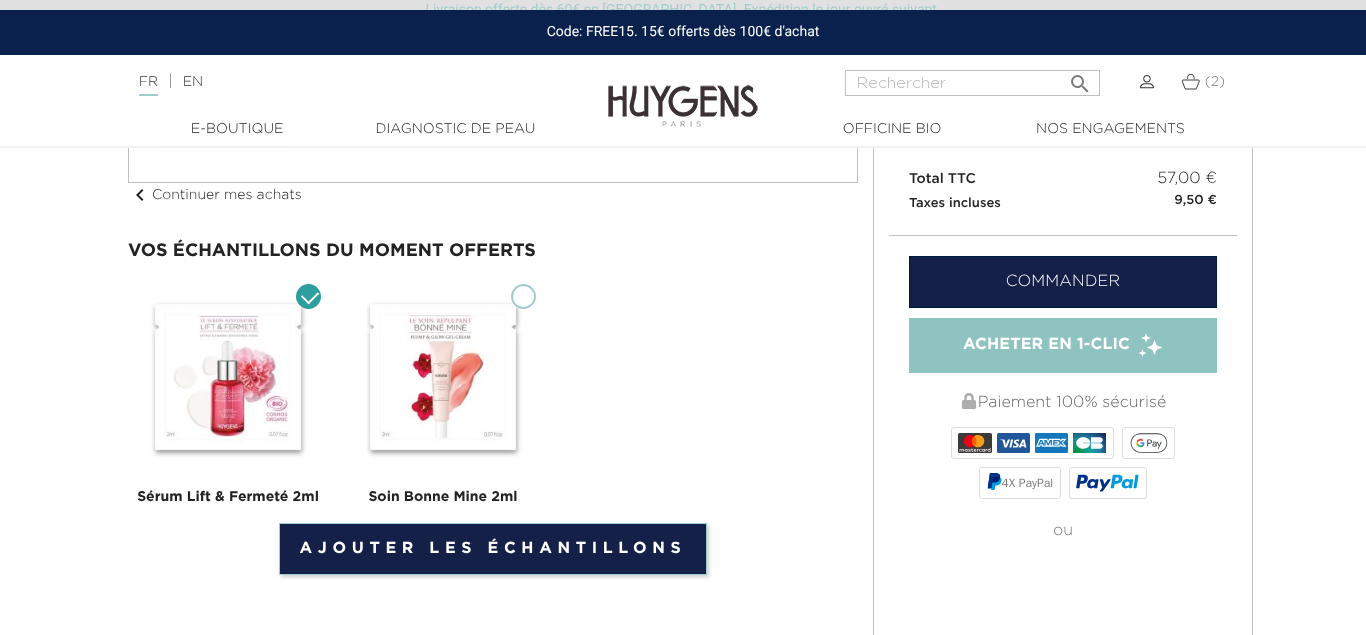 click on "Soin Bonne Mine 2ml" at bounding box center [523, 296] 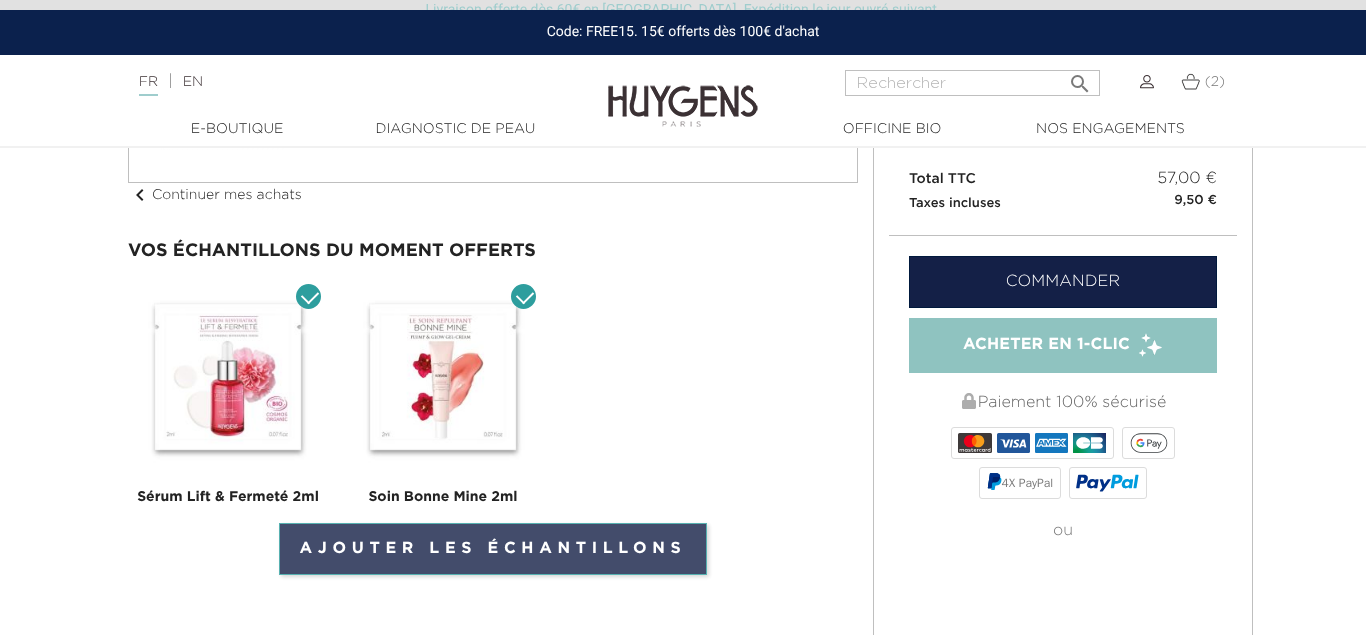 click on "Ajouter les échantillons" at bounding box center [493, 549] 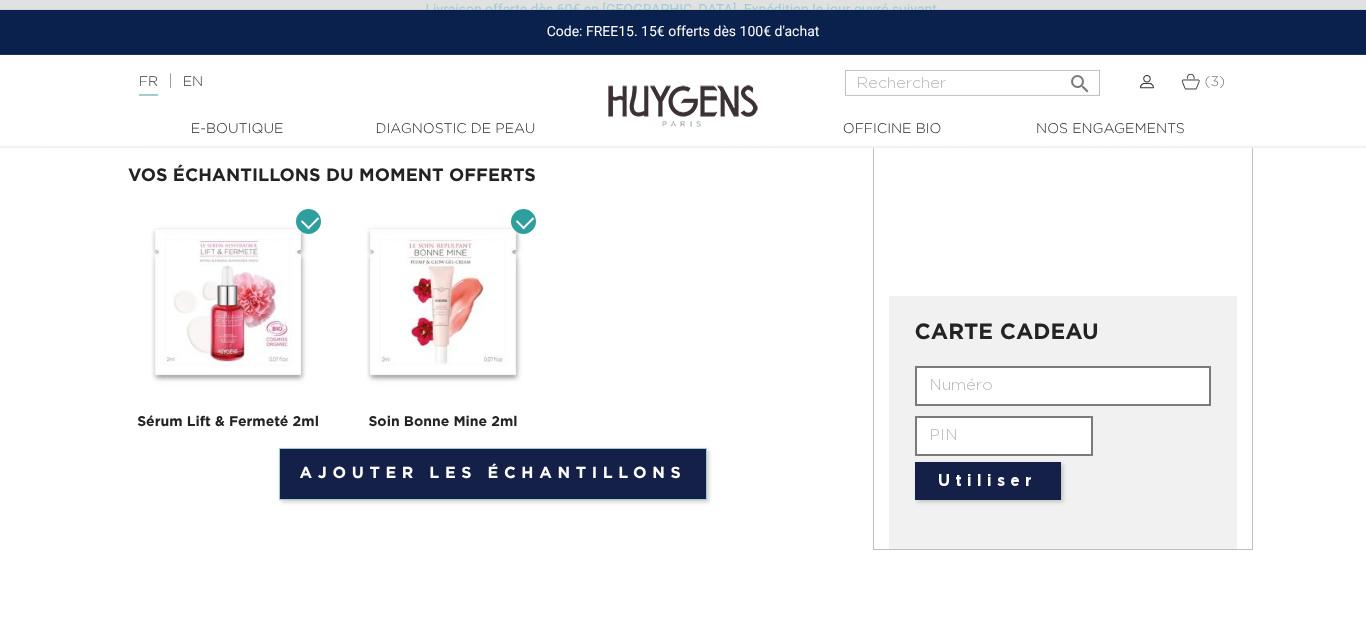 scroll, scrollTop: 708, scrollLeft: 0, axis: vertical 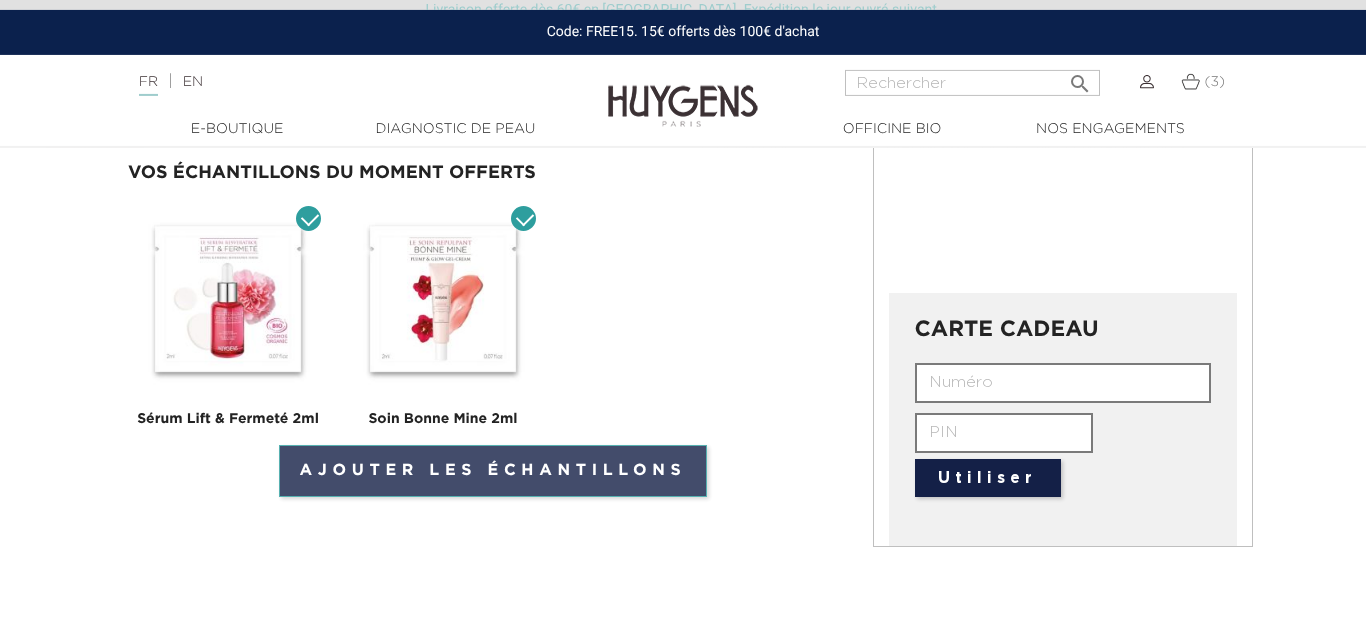 click on "Ajouter les échantillons" at bounding box center [493, 471] 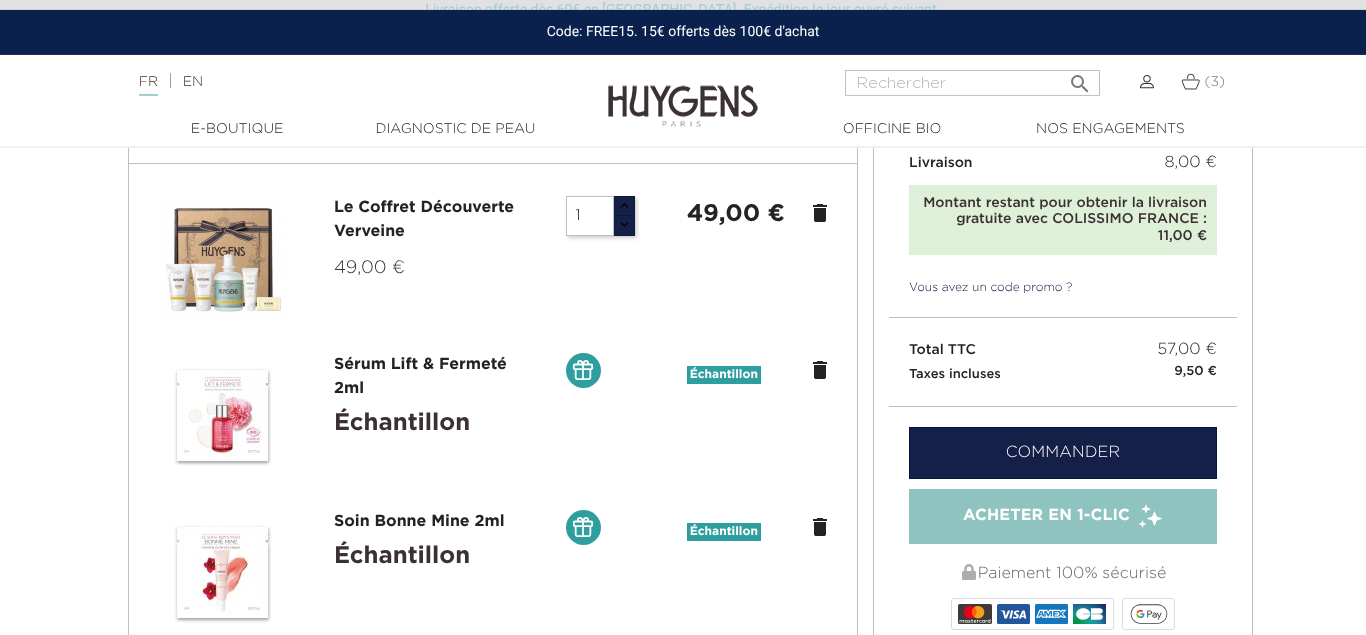 scroll, scrollTop: 135, scrollLeft: 0, axis: vertical 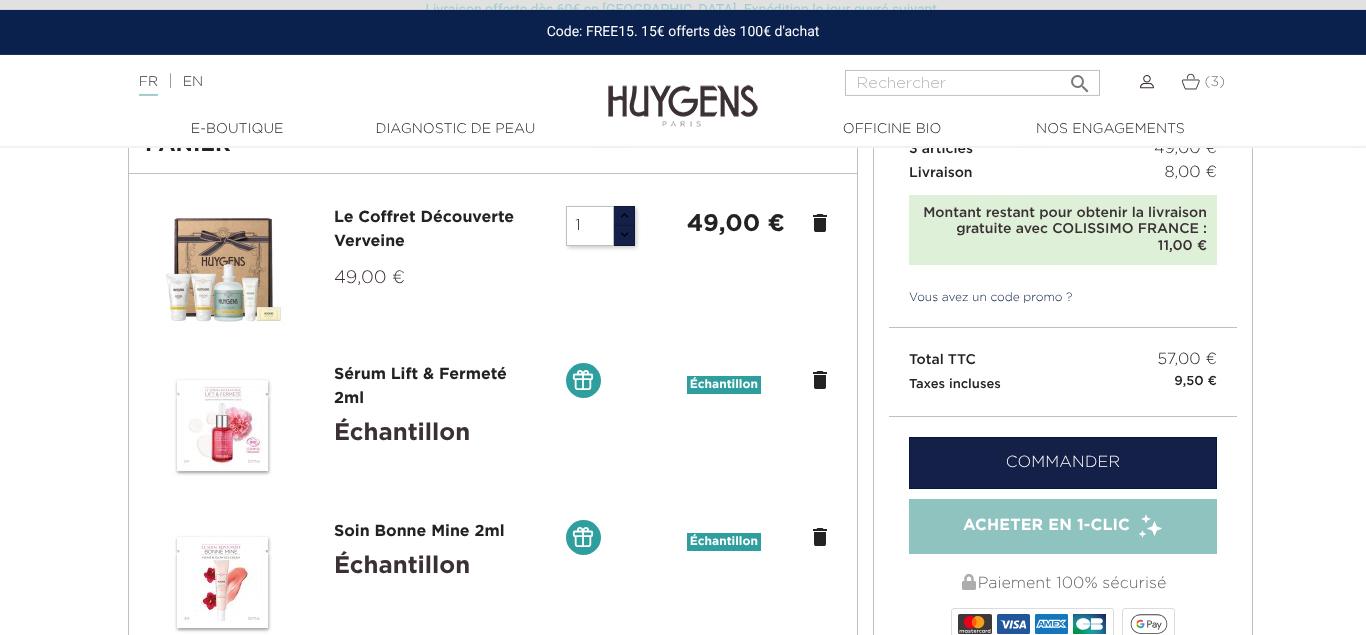 click on "Vous avez un code promo ?" at bounding box center [981, 298] 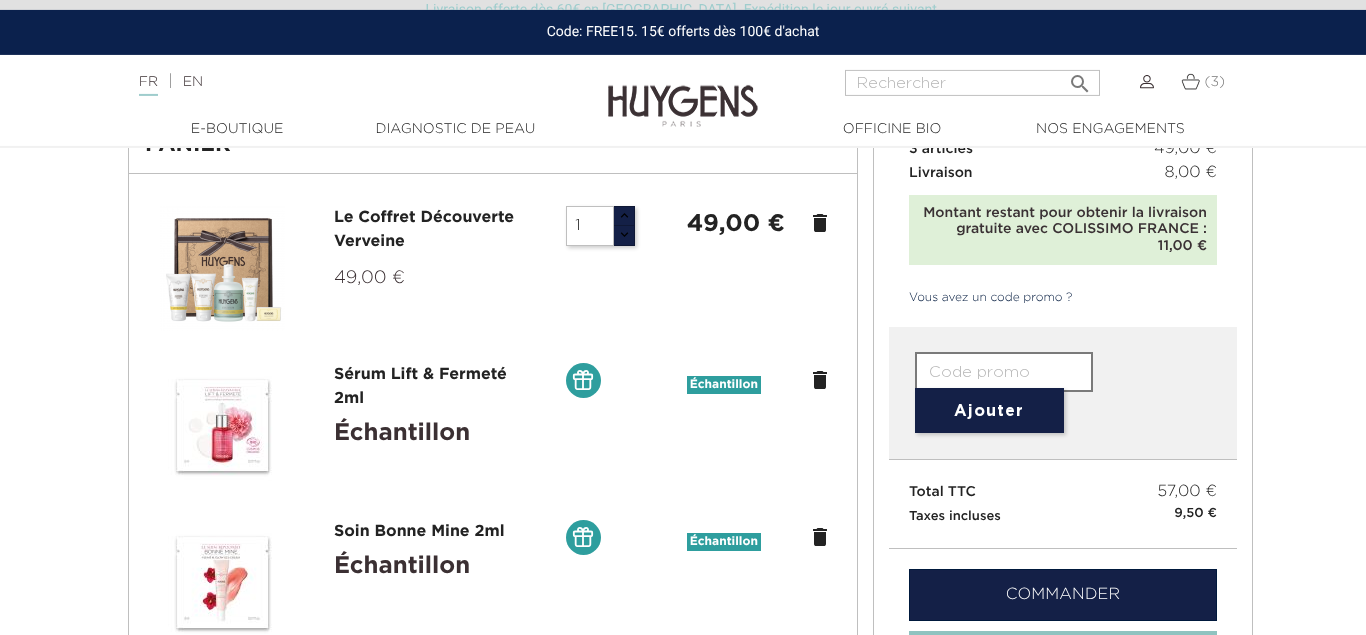 click at bounding box center [1004, 372] 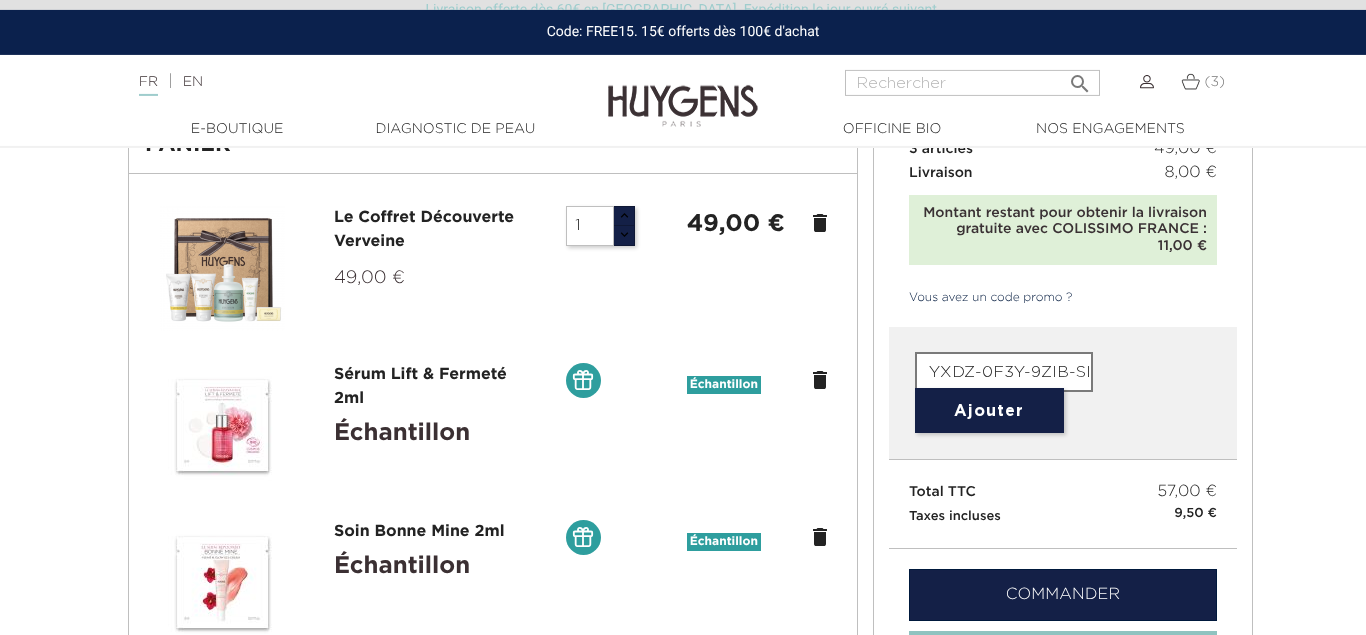 scroll, scrollTop: 0, scrollLeft: 28, axis: horizontal 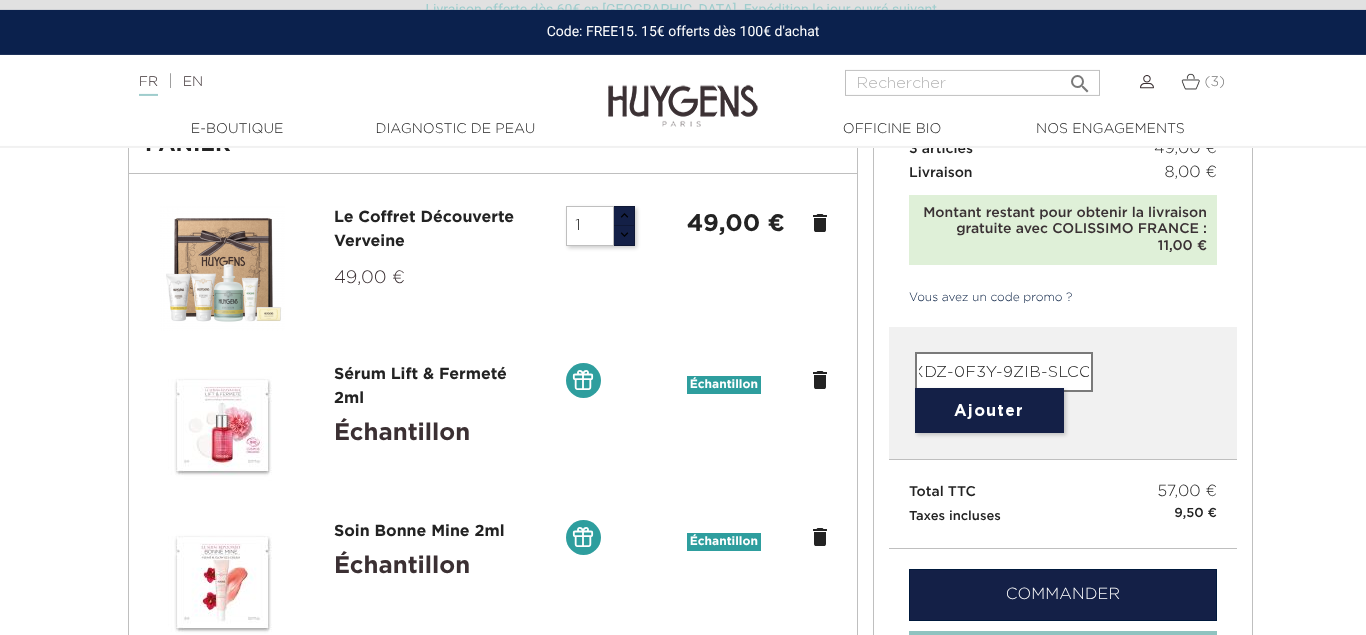 type on "YXDZ-0F3Y-9ZIB-SLCO" 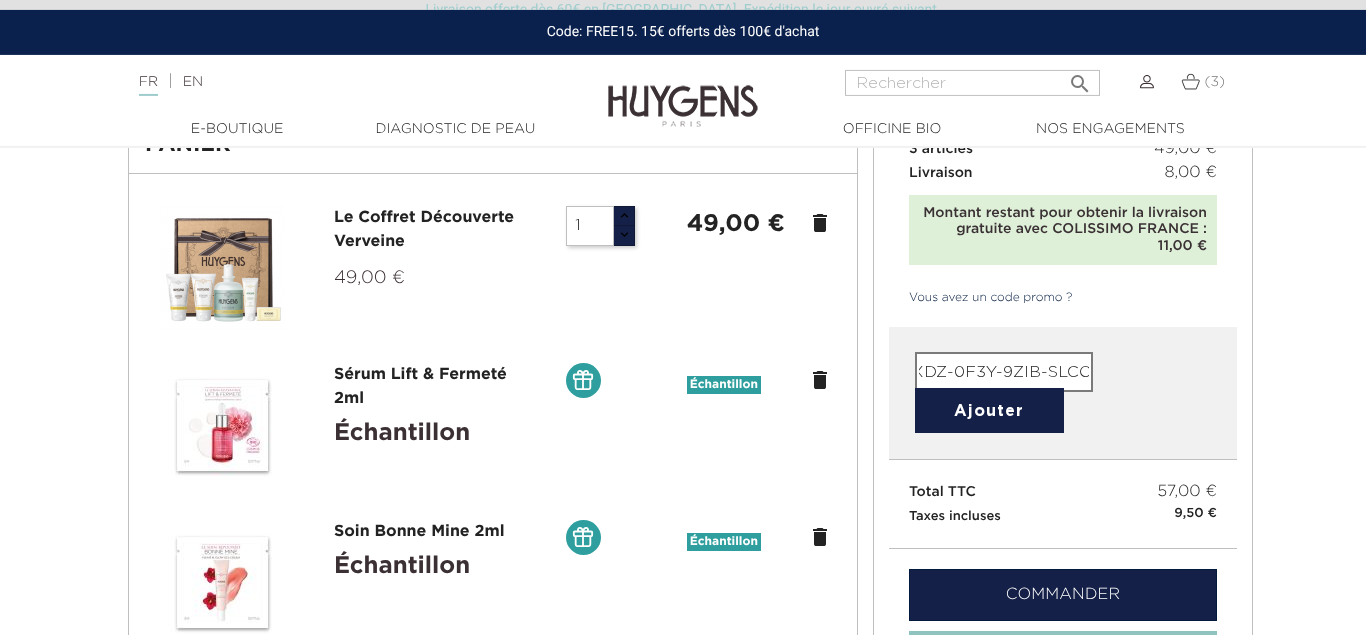 click on "Ajouter" at bounding box center [989, 410] 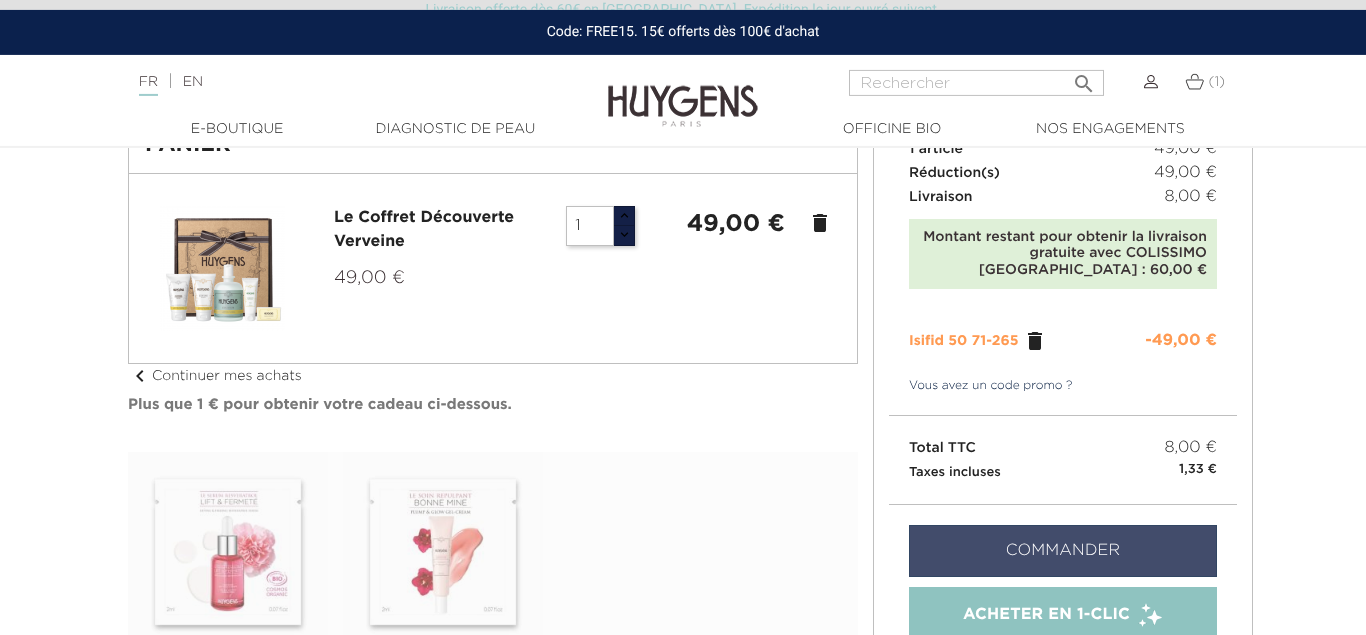 click on "Commander" at bounding box center (1063, 551) 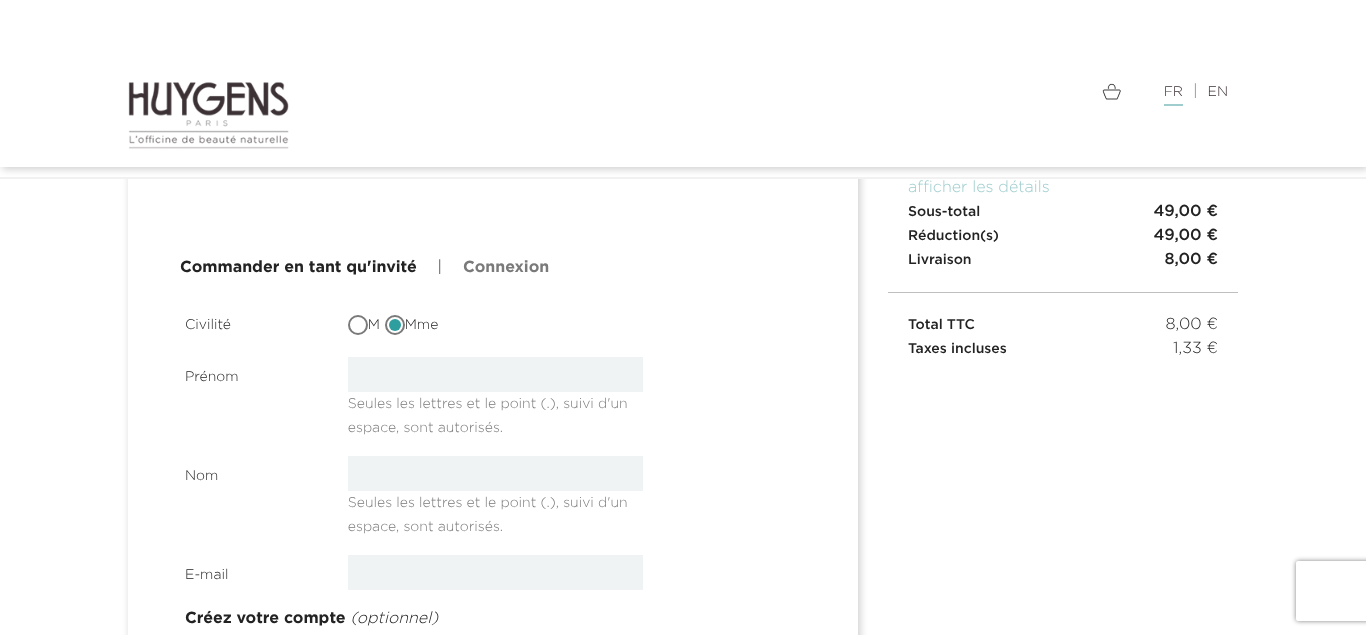 scroll, scrollTop: 186, scrollLeft: 0, axis: vertical 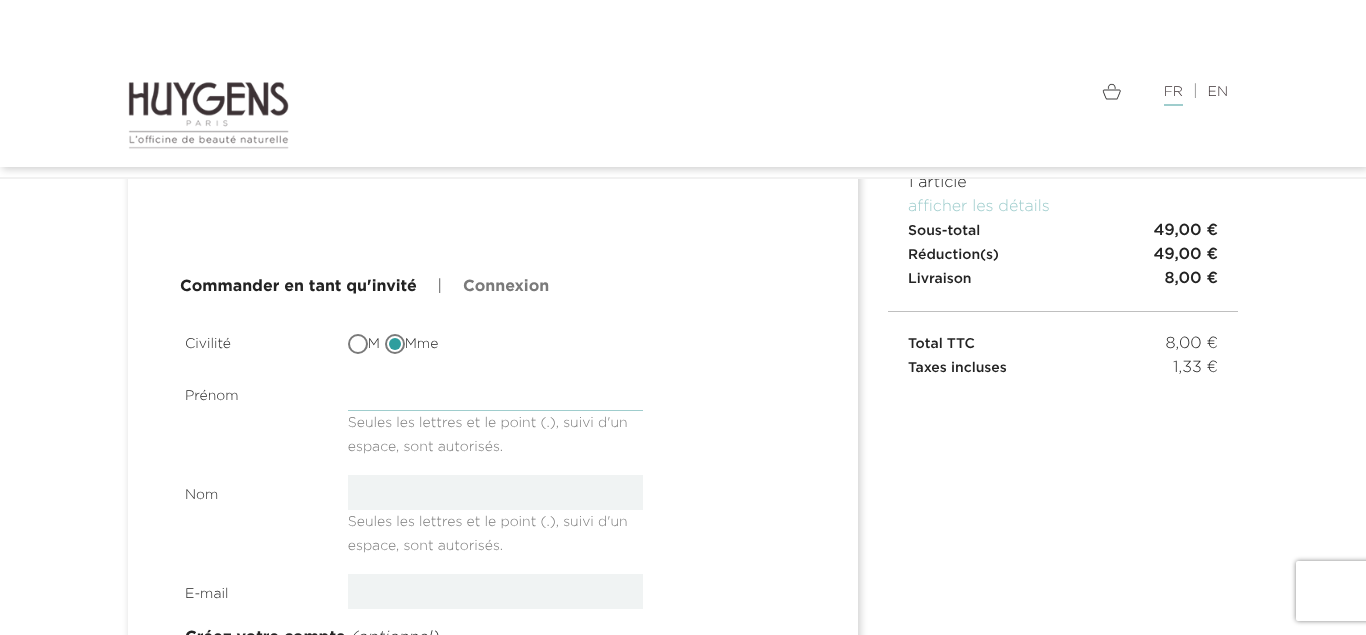 click at bounding box center (496, 393) 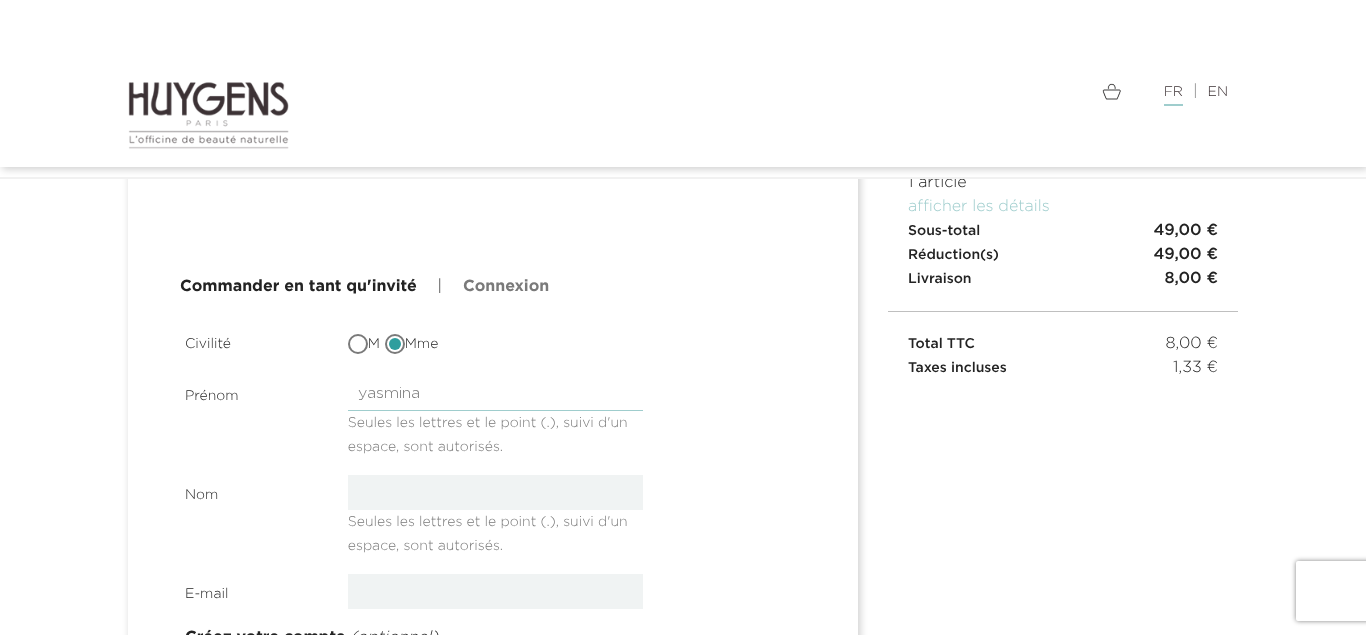 type on "yasmina" 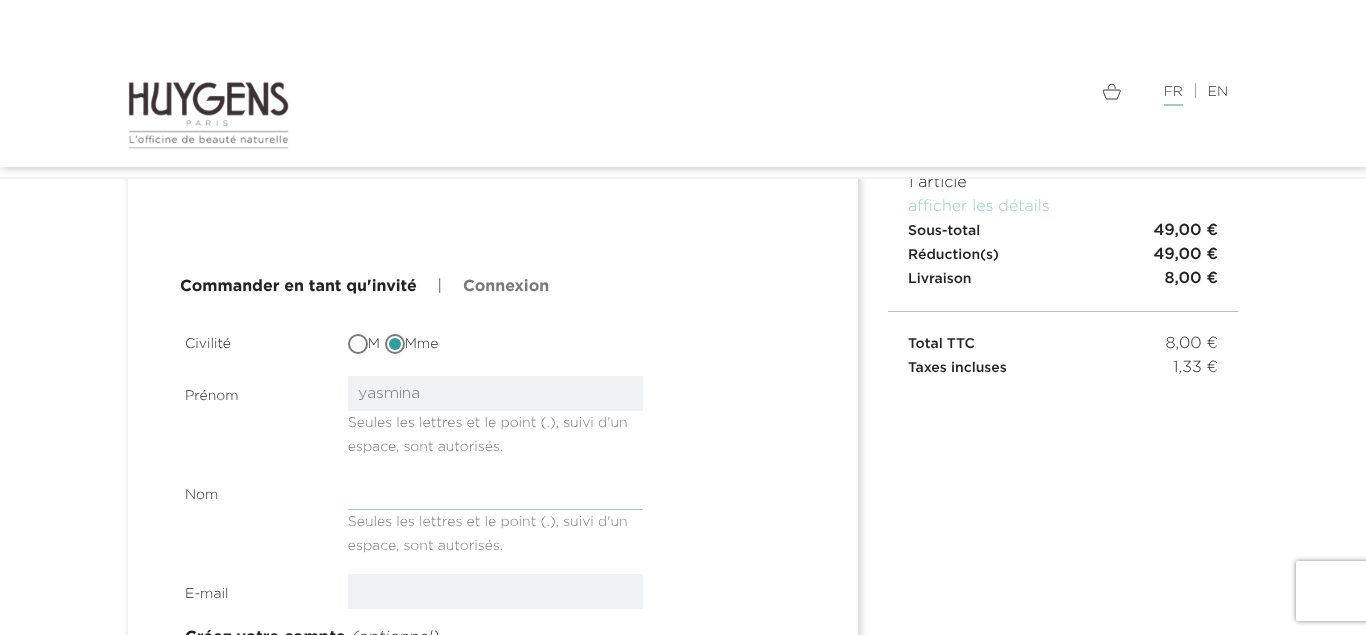 click at bounding box center (496, 492) 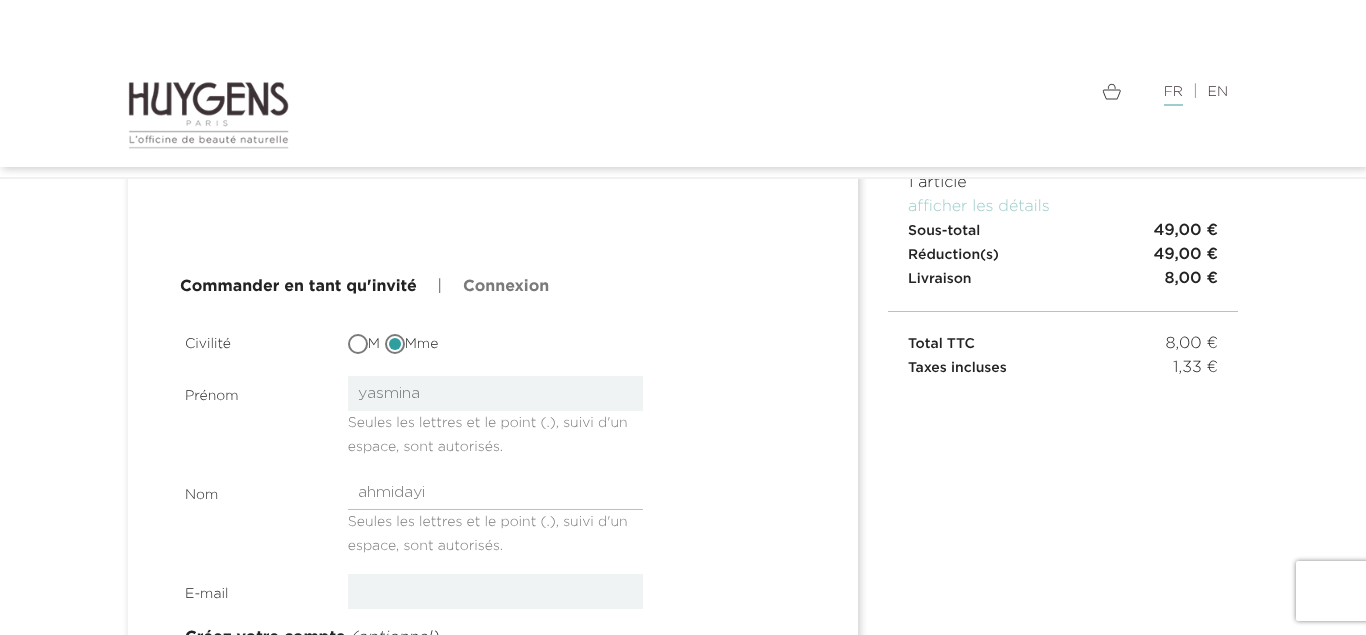 type on "ahmidayi" 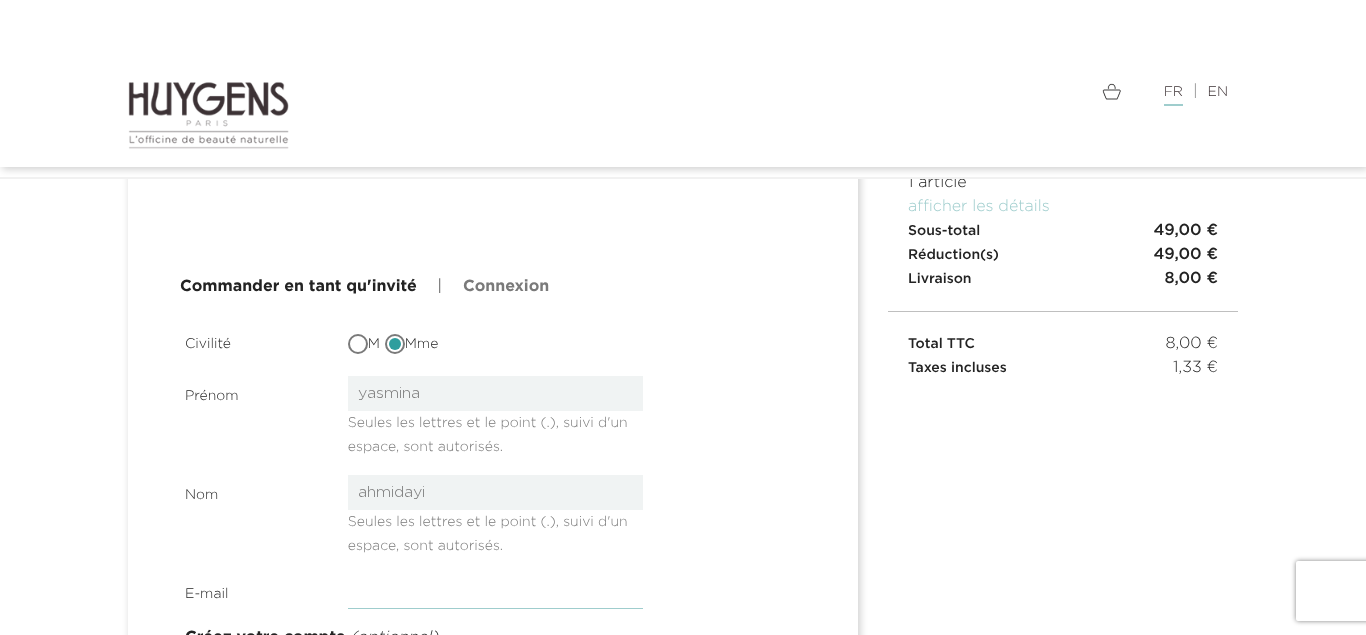 click at bounding box center [496, 591] 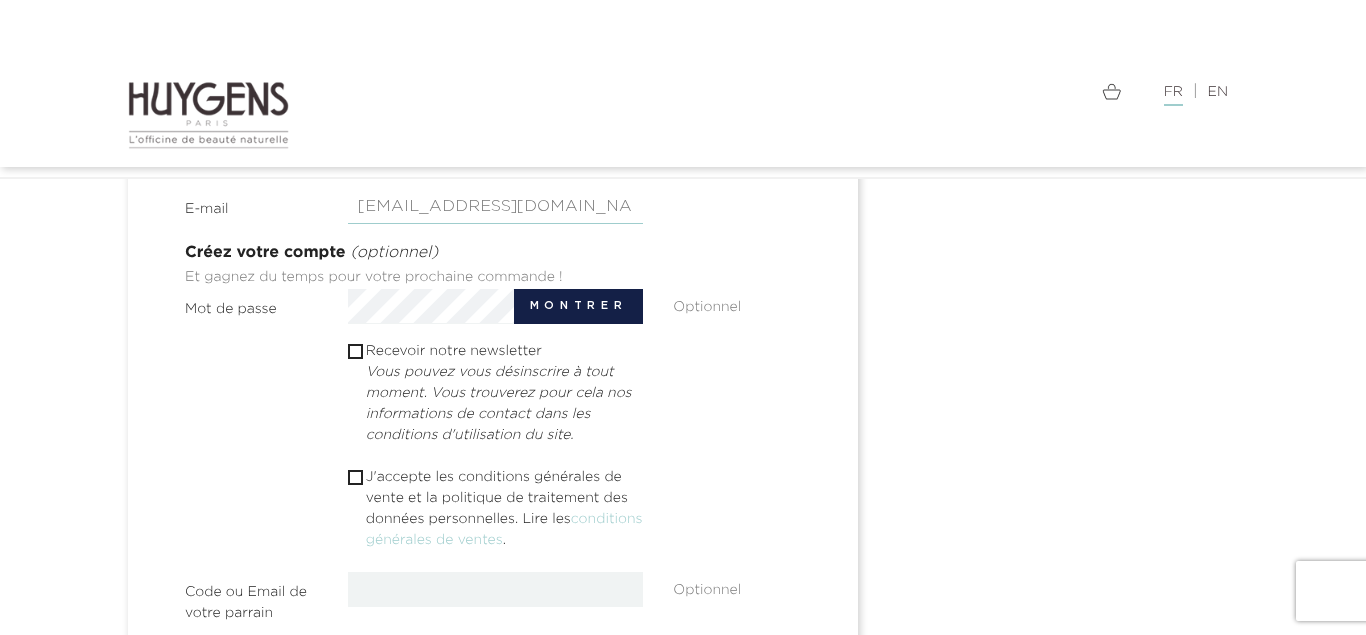 scroll, scrollTop: 575, scrollLeft: 0, axis: vertical 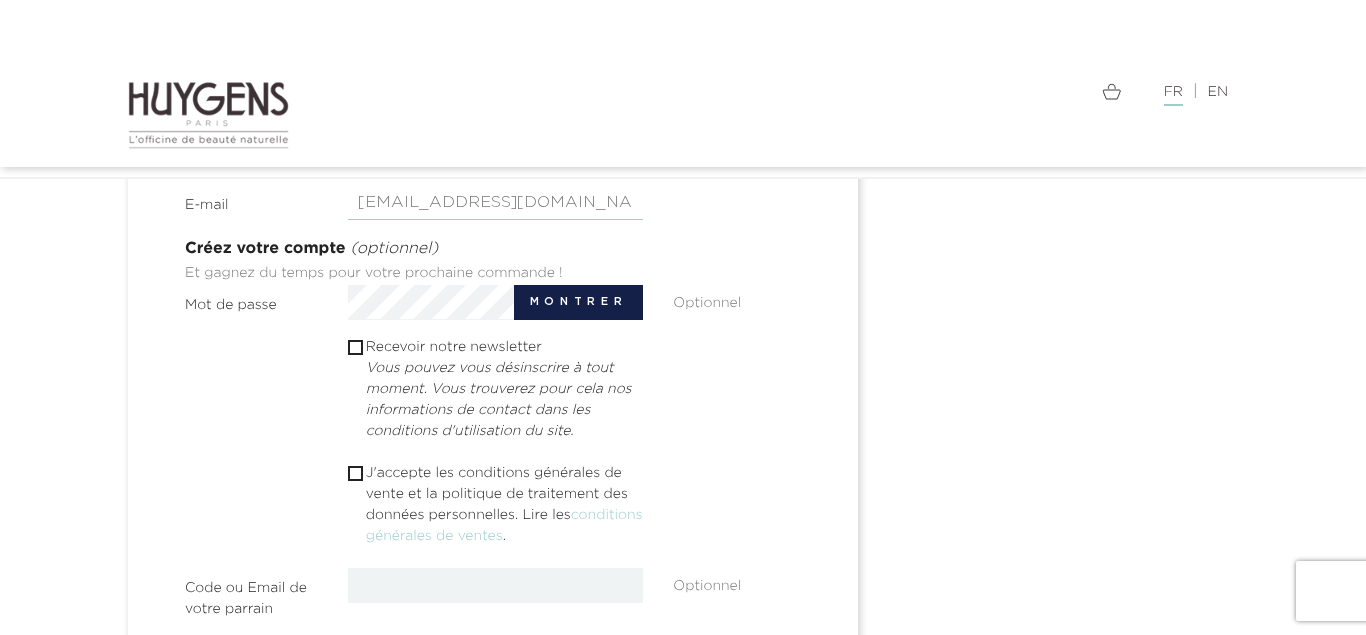 type on "yasminaahmidayi@gmail.com" 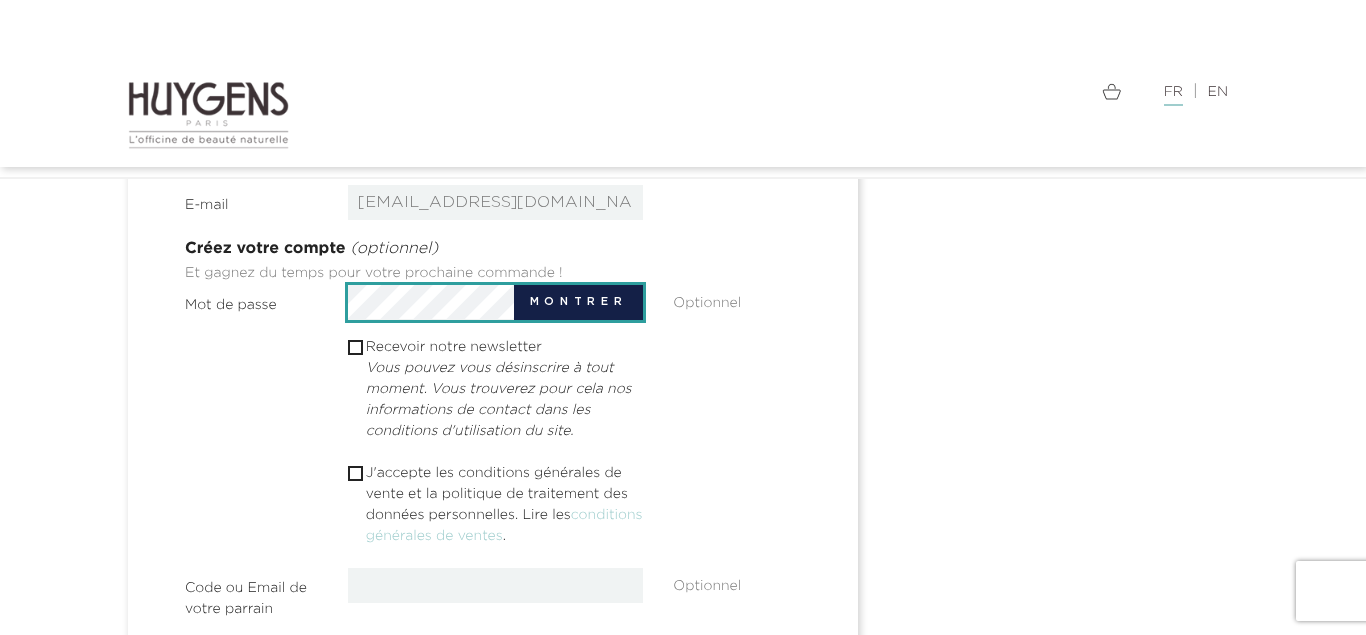 click on "
J'accepte les conditions générales de vente et la politique de traitement des données personnelles. Lire les  conditions générales de ventes ." at bounding box center [496, 507] 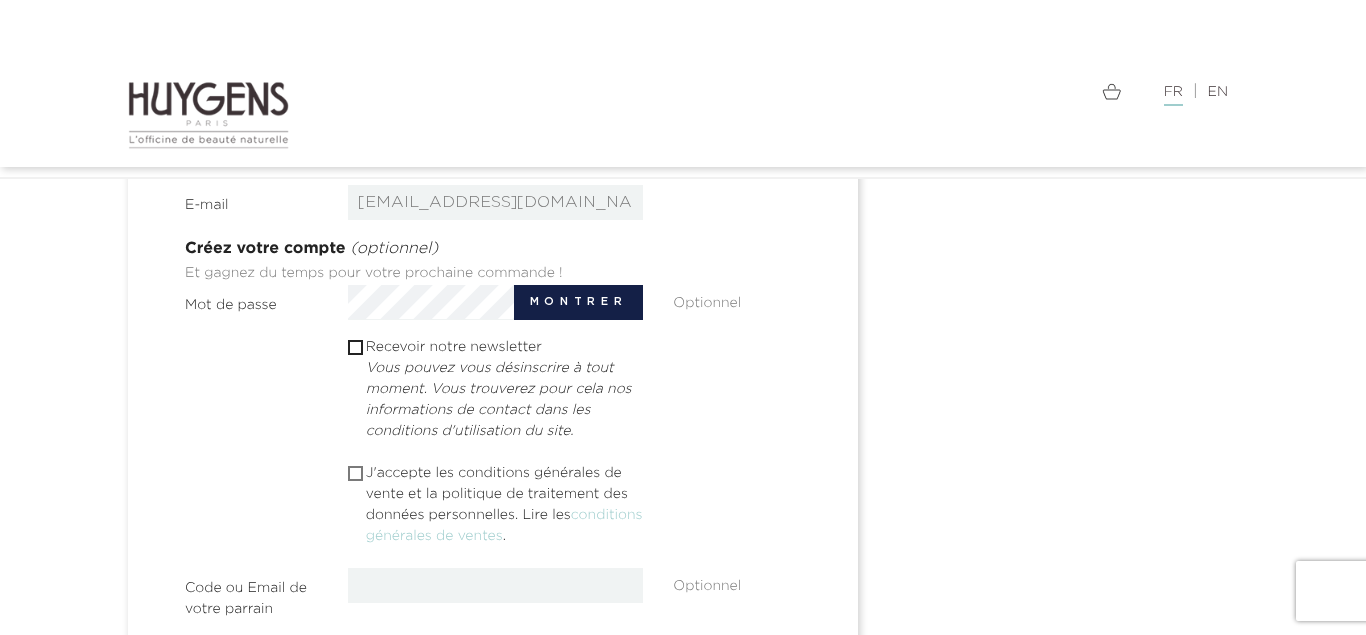 click at bounding box center (354, 473) 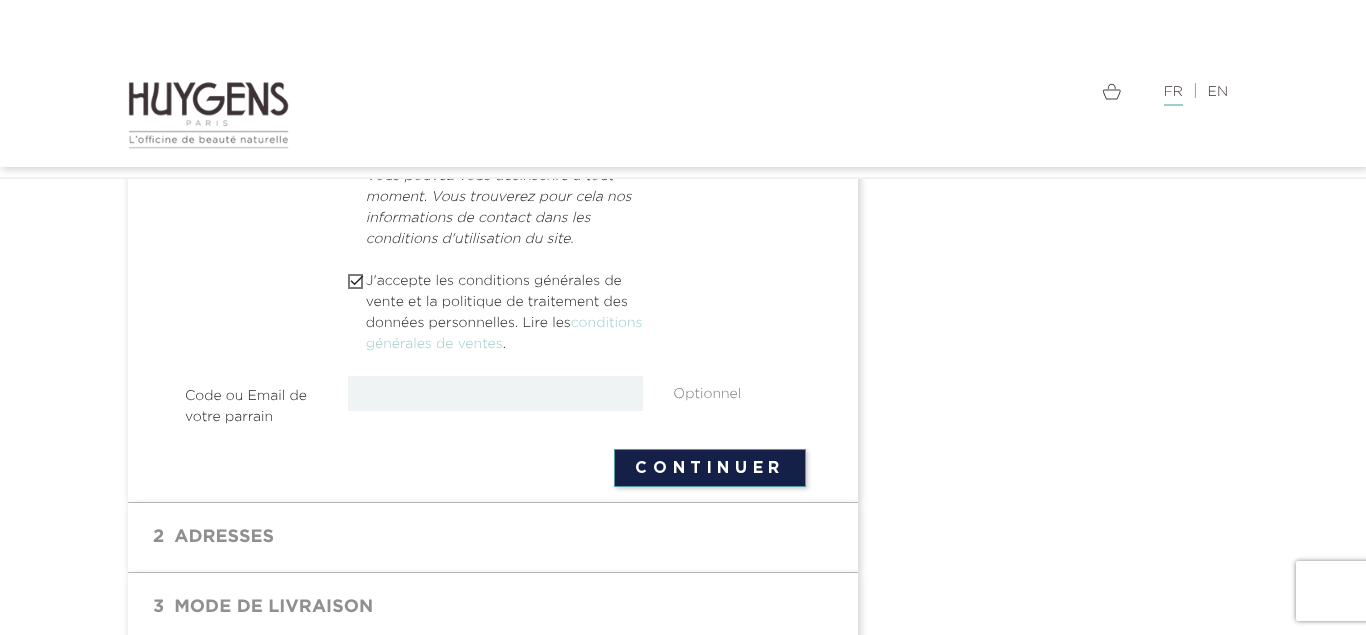 scroll, scrollTop: 779, scrollLeft: 0, axis: vertical 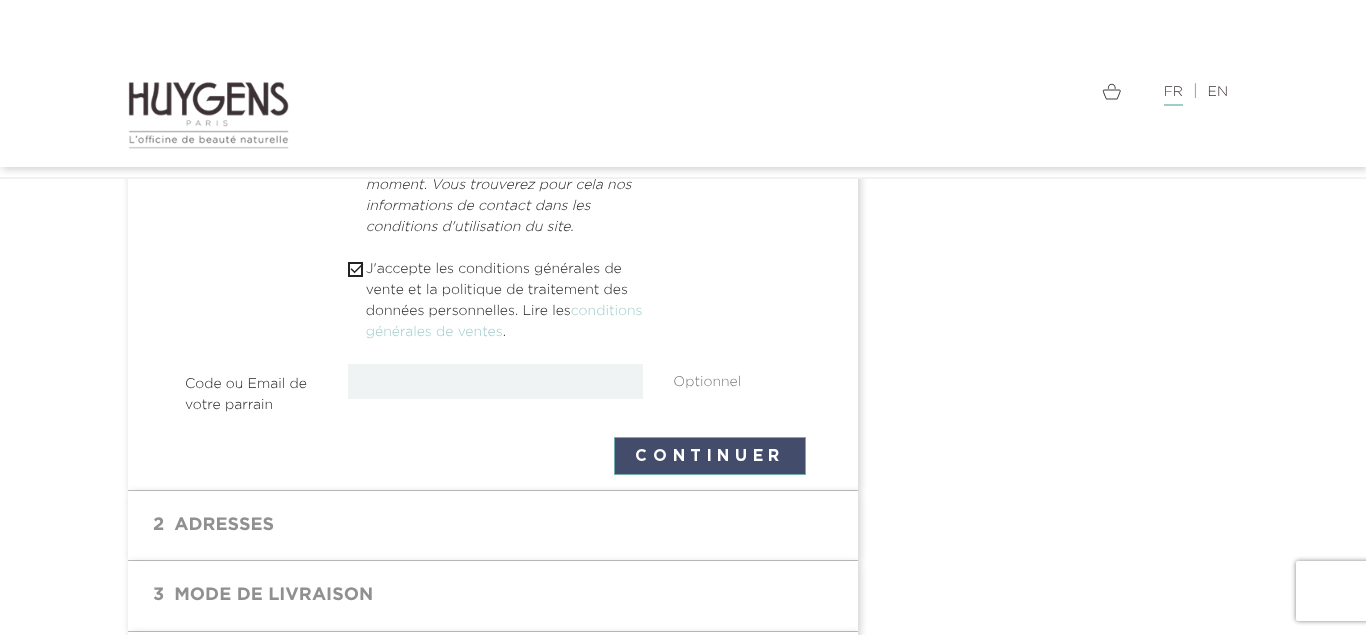 click on "Continuer" at bounding box center (710, 456) 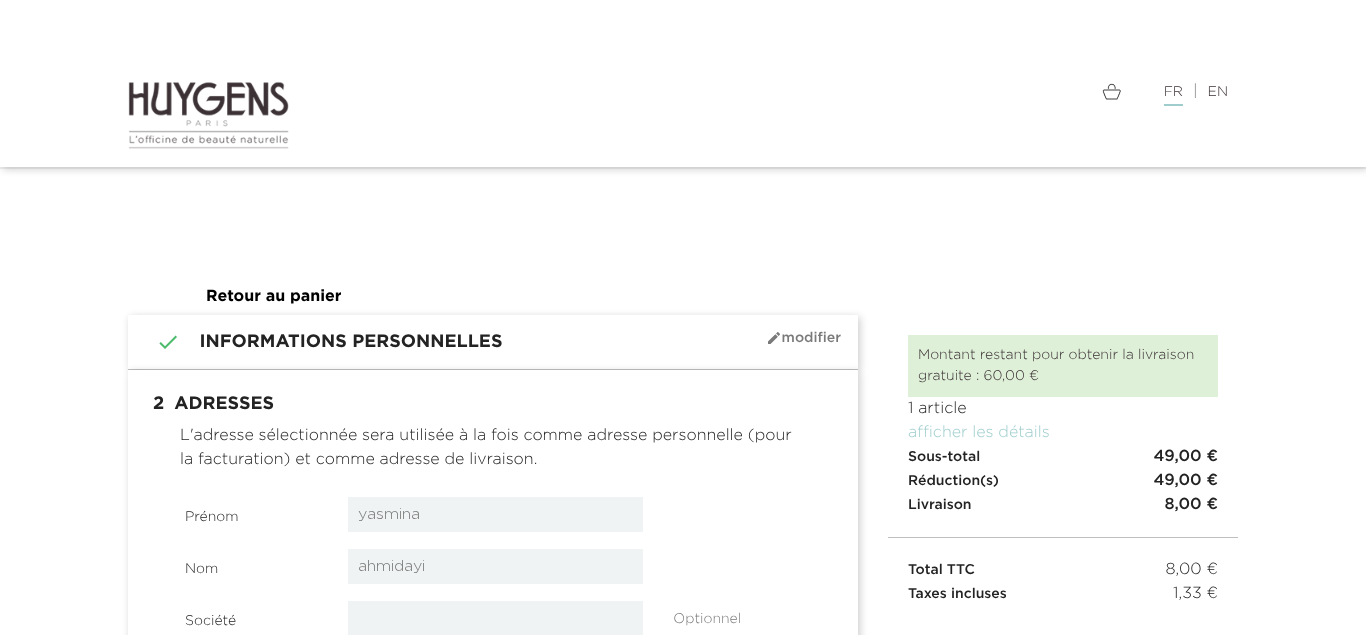 select on "8" 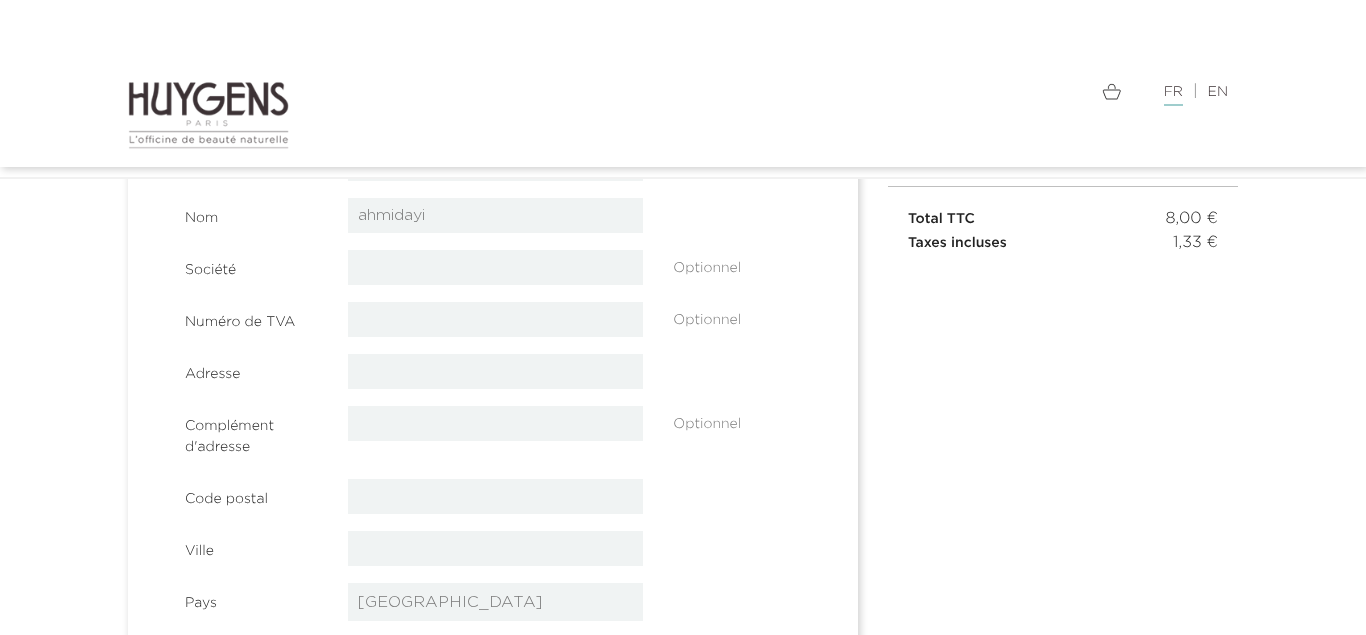 scroll, scrollTop: 320, scrollLeft: 0, axis: vertical 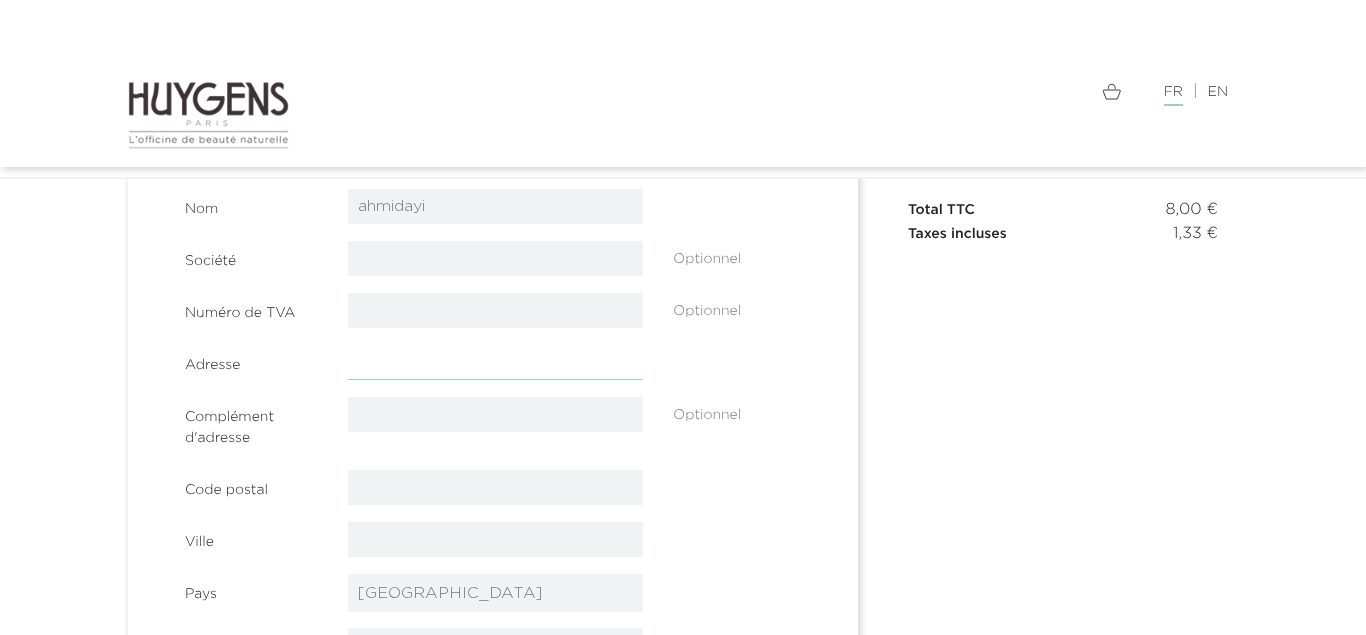 click at bounding box center [496, 362] 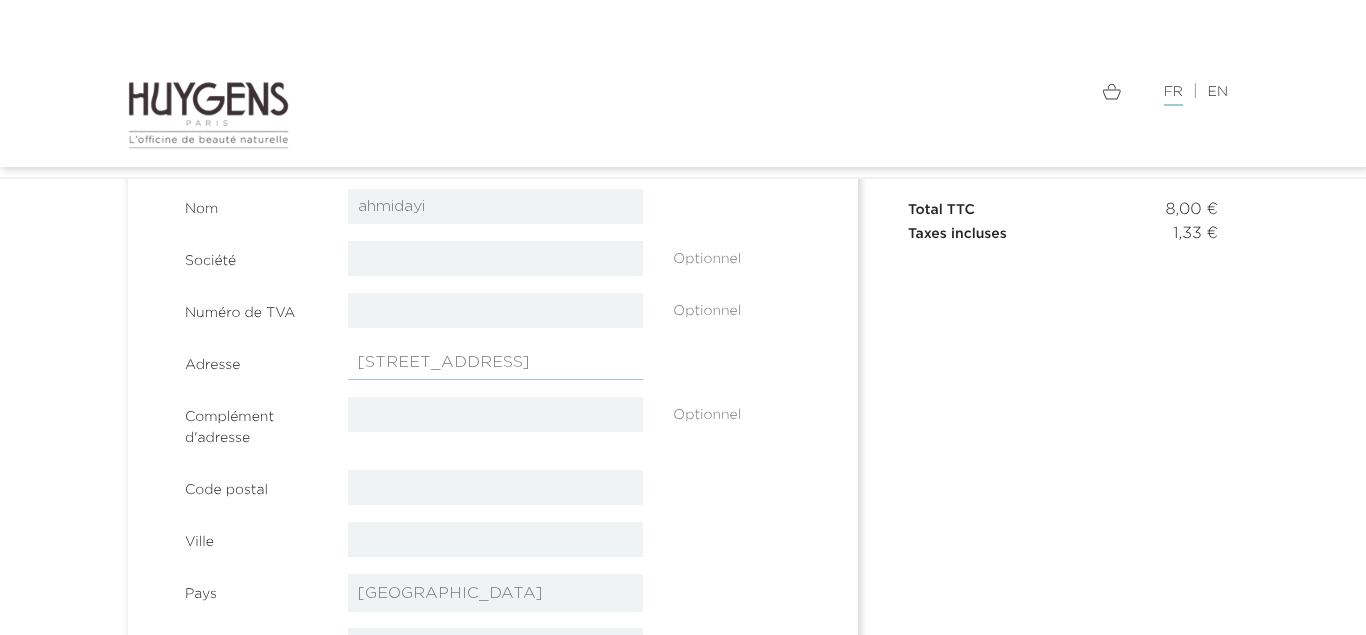 type on "1 rue des tilleuls" 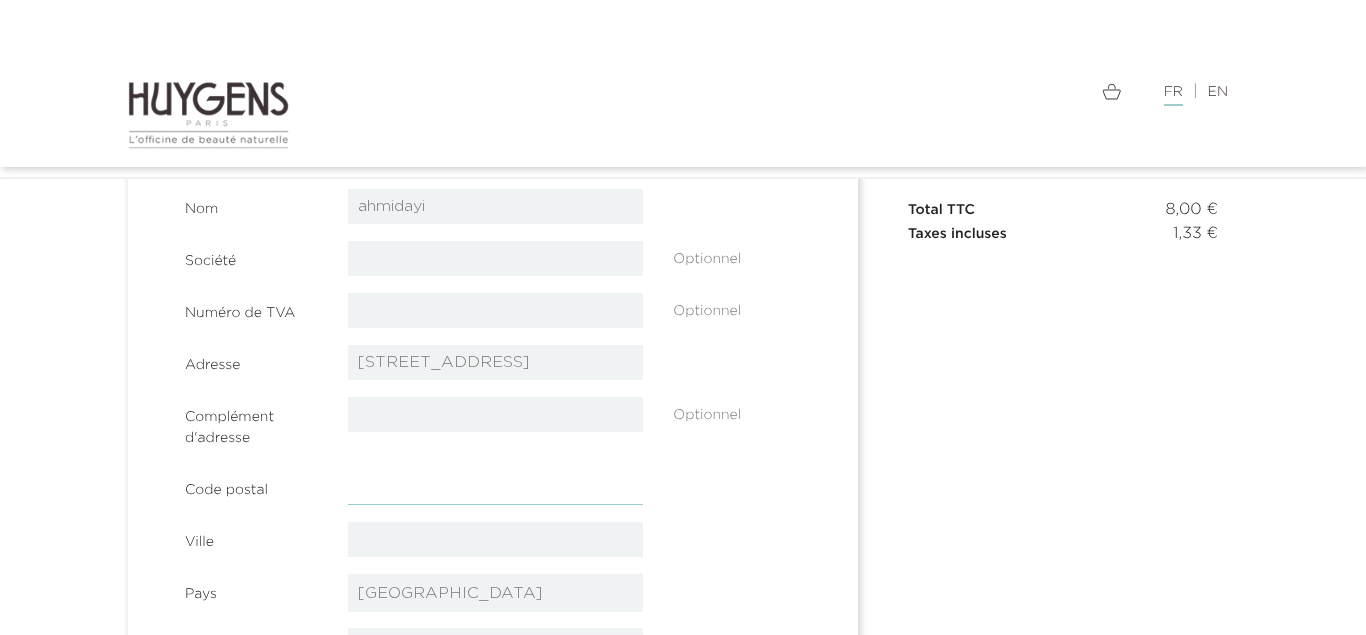 click at bounding box center (496, 487) 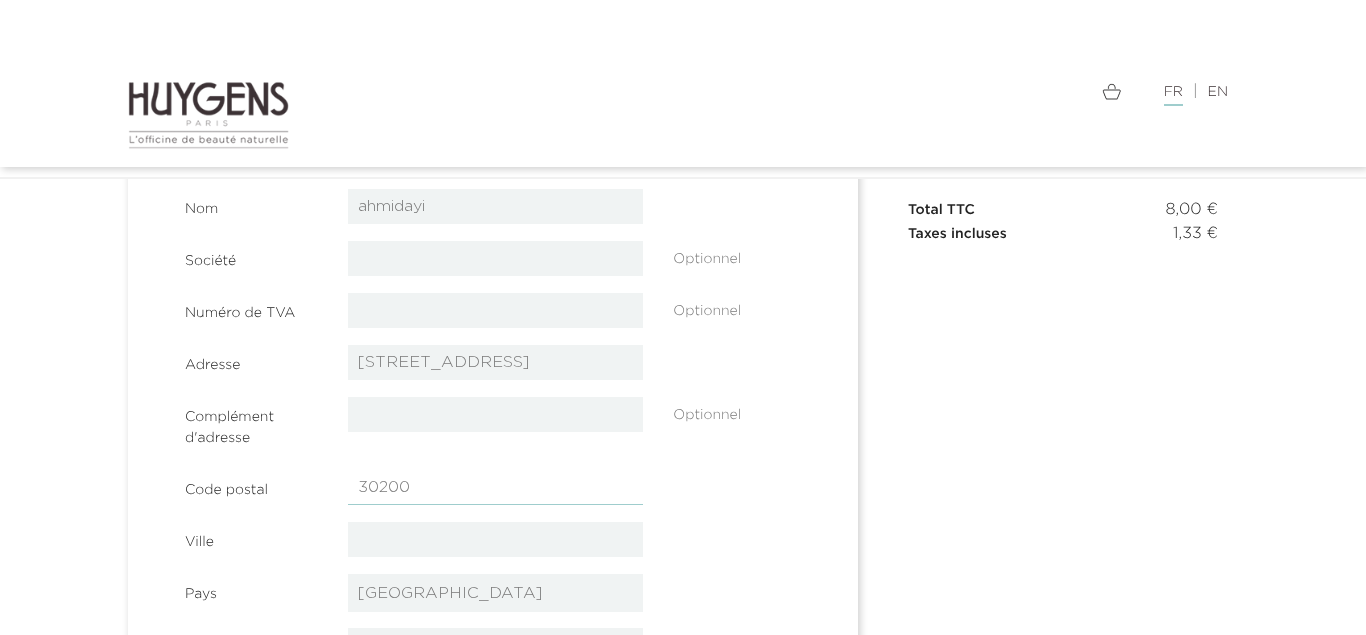 type on "30200" 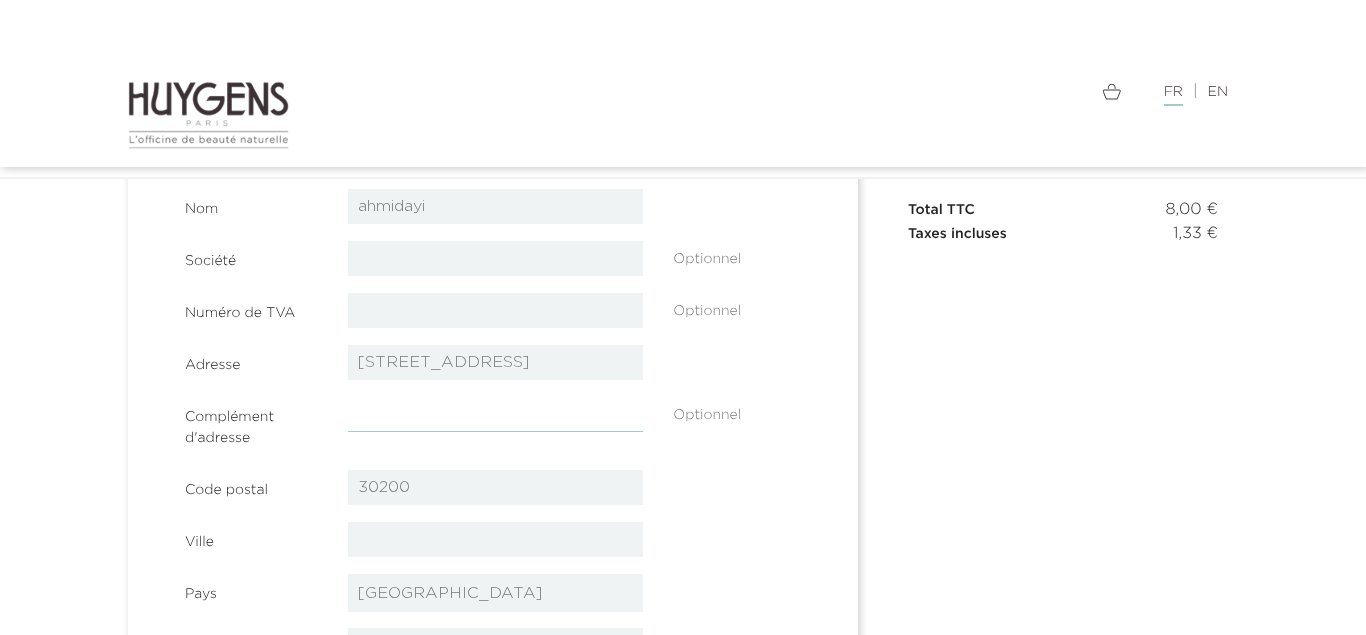 click at bounding box center [496, 414] 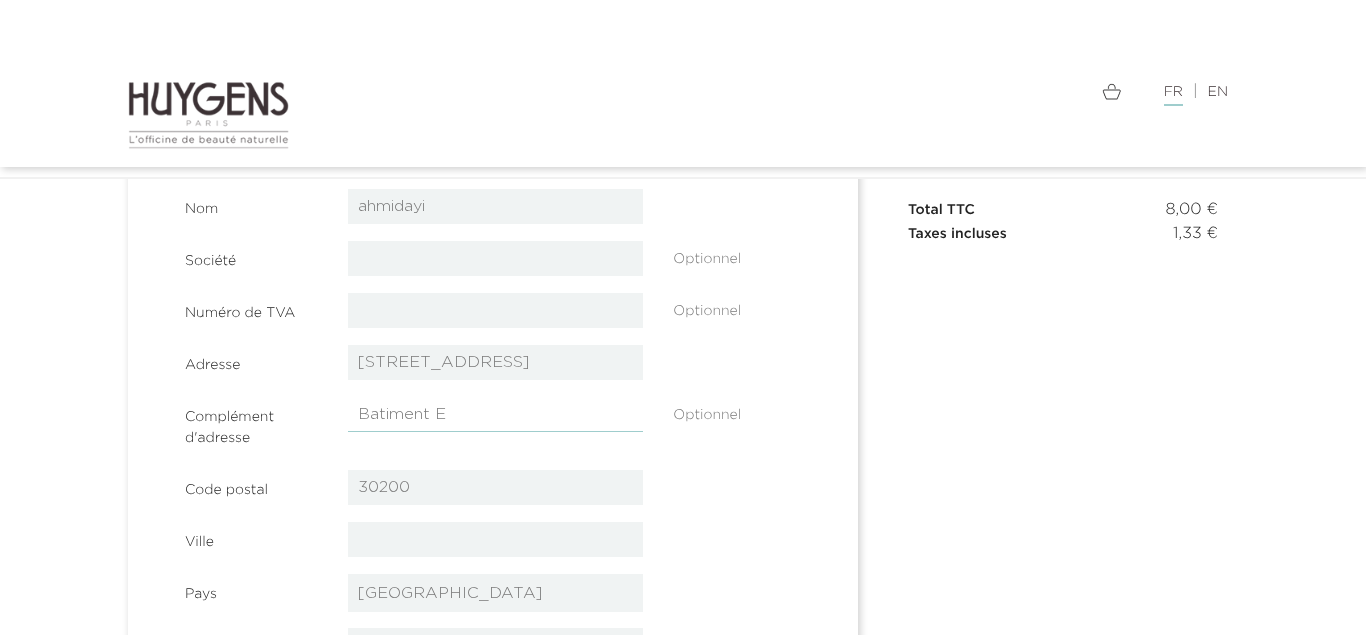 type on "Batiment E" 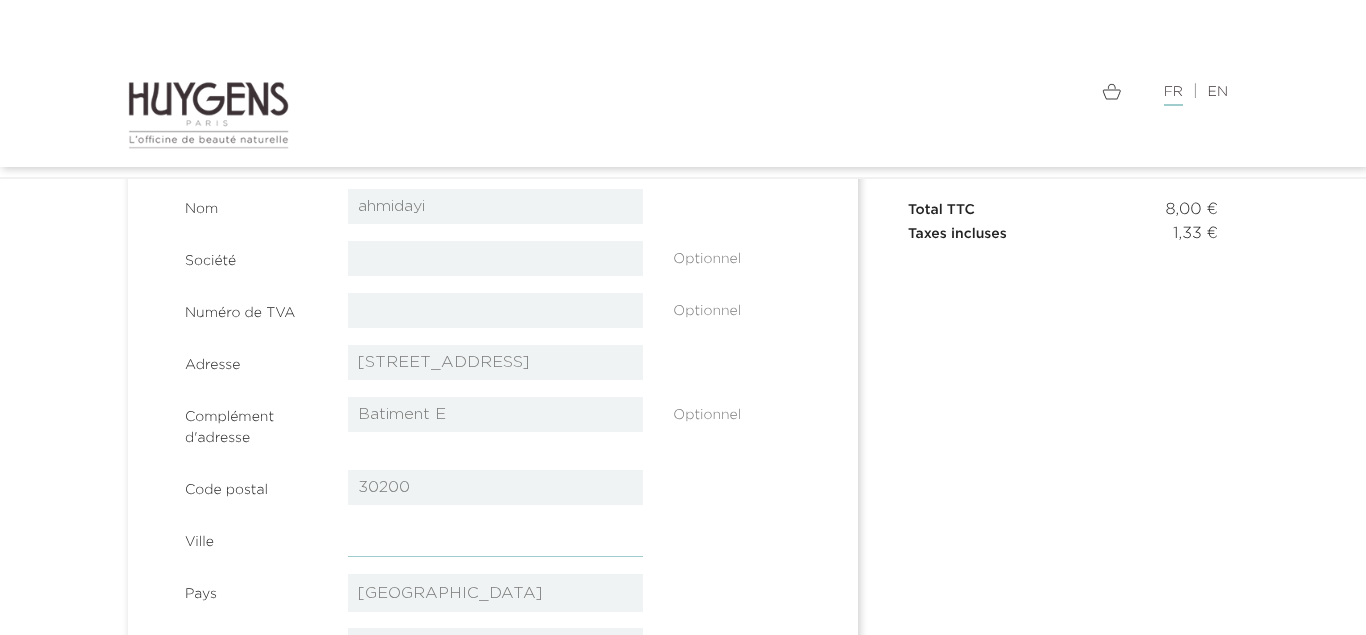 click at bounding box center [496, 539] 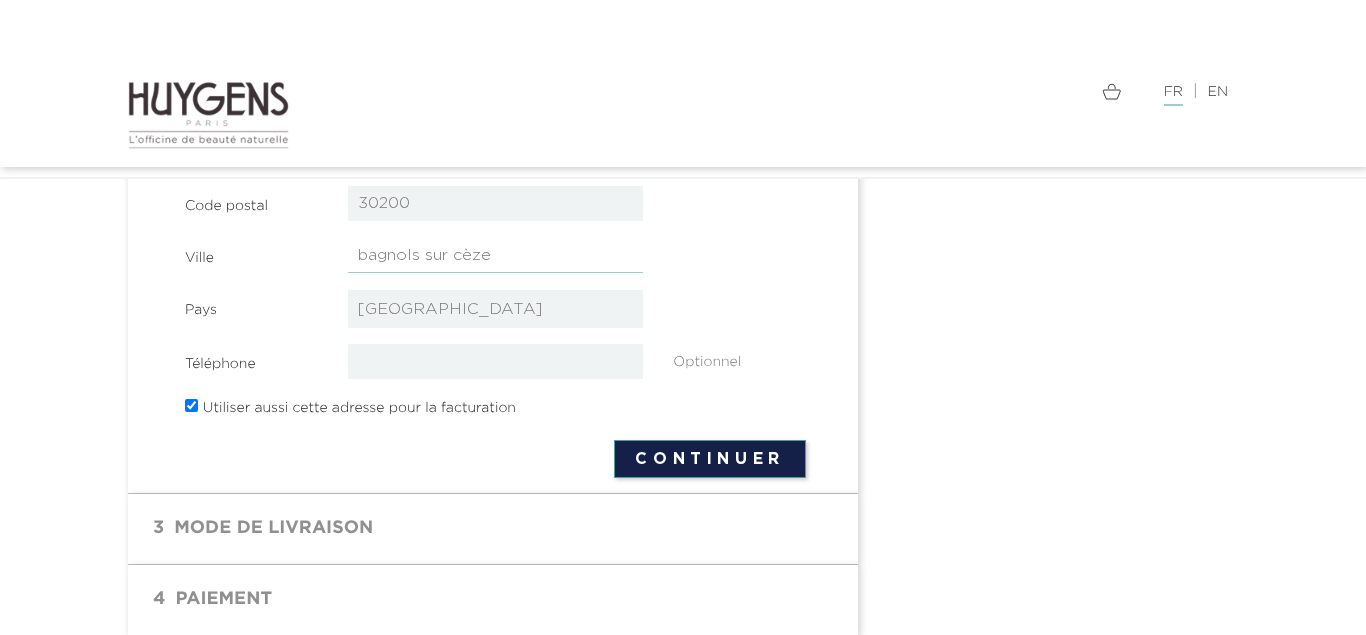 scroll, scrollTop: 619, scrollLeft: 0, axis: vertical 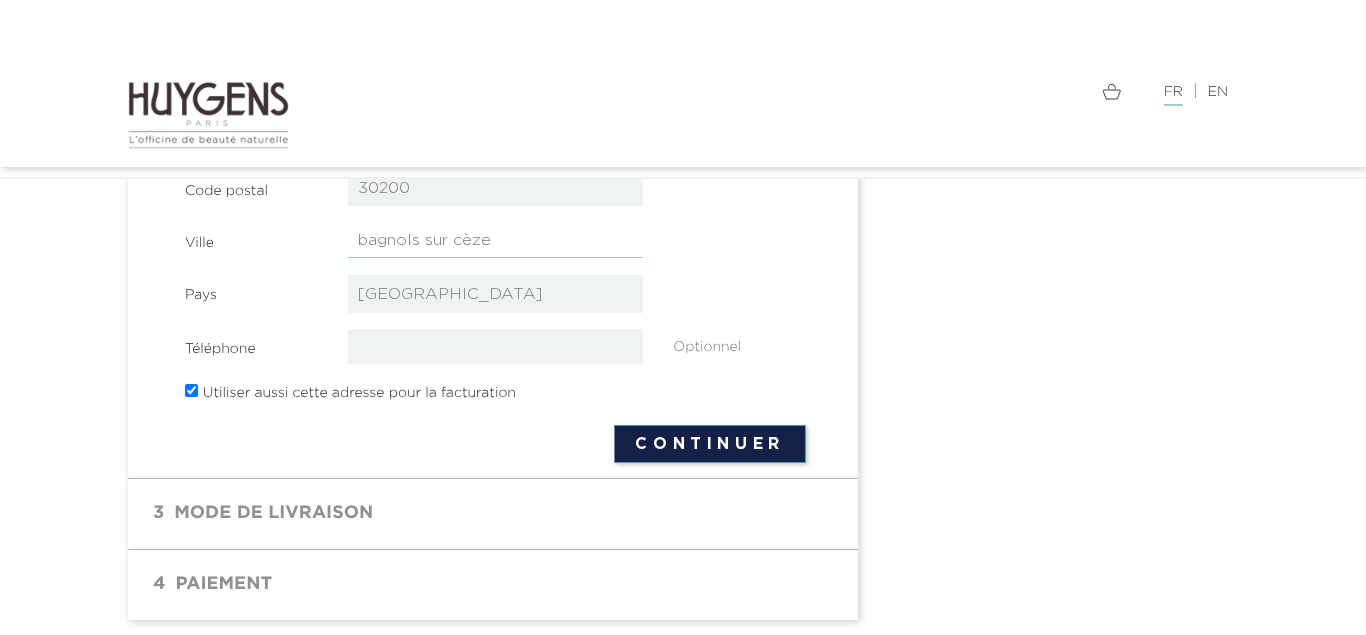 type on "bagnols sur cèze" 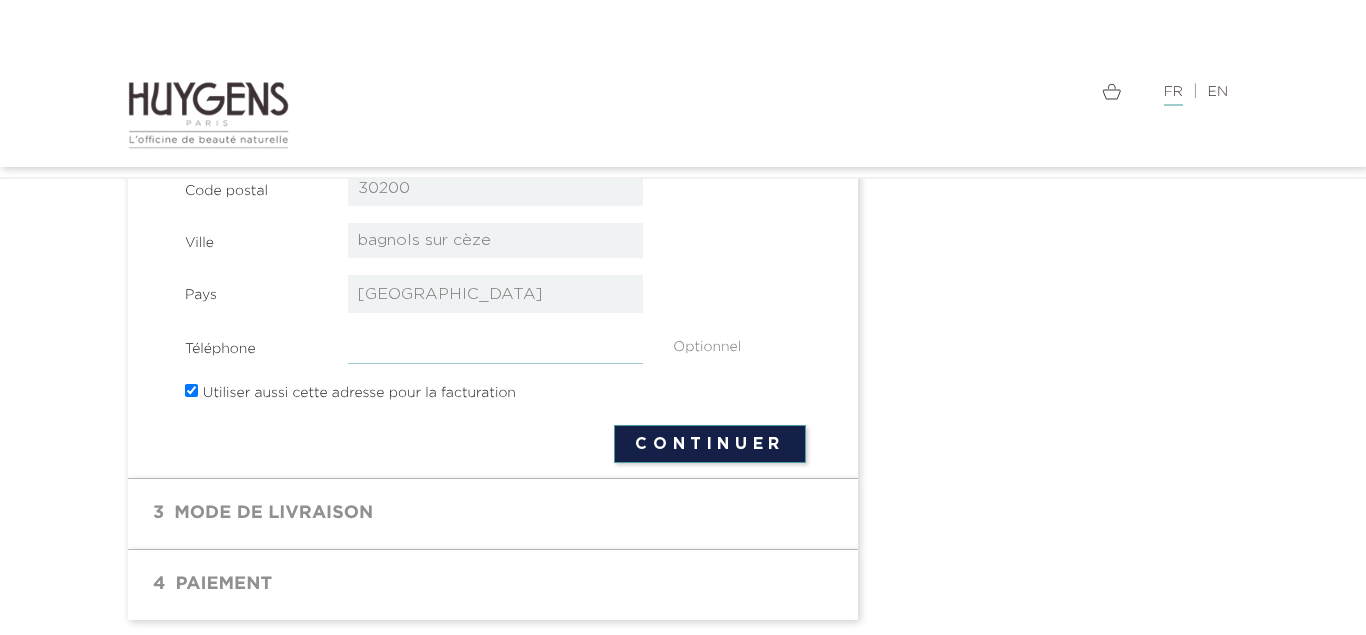 click at bounding box center [496, 346] 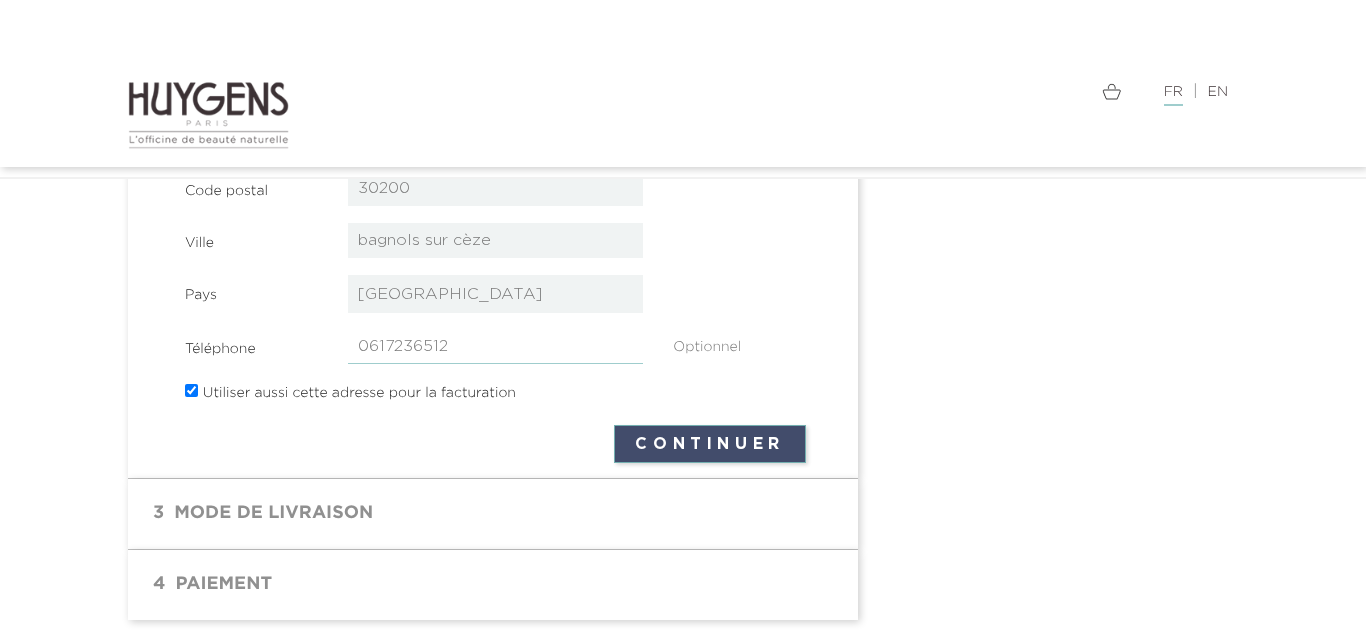 type on "0617236512" 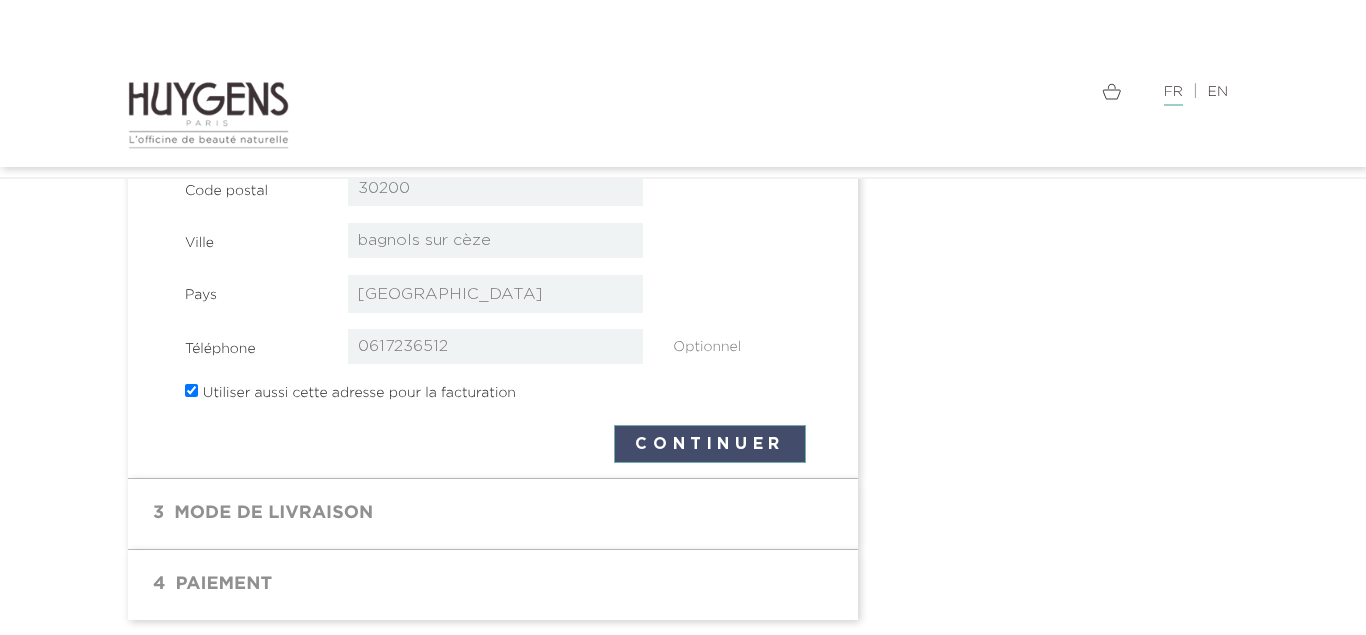 click on "Continuer" at bounding box center [710, 444] 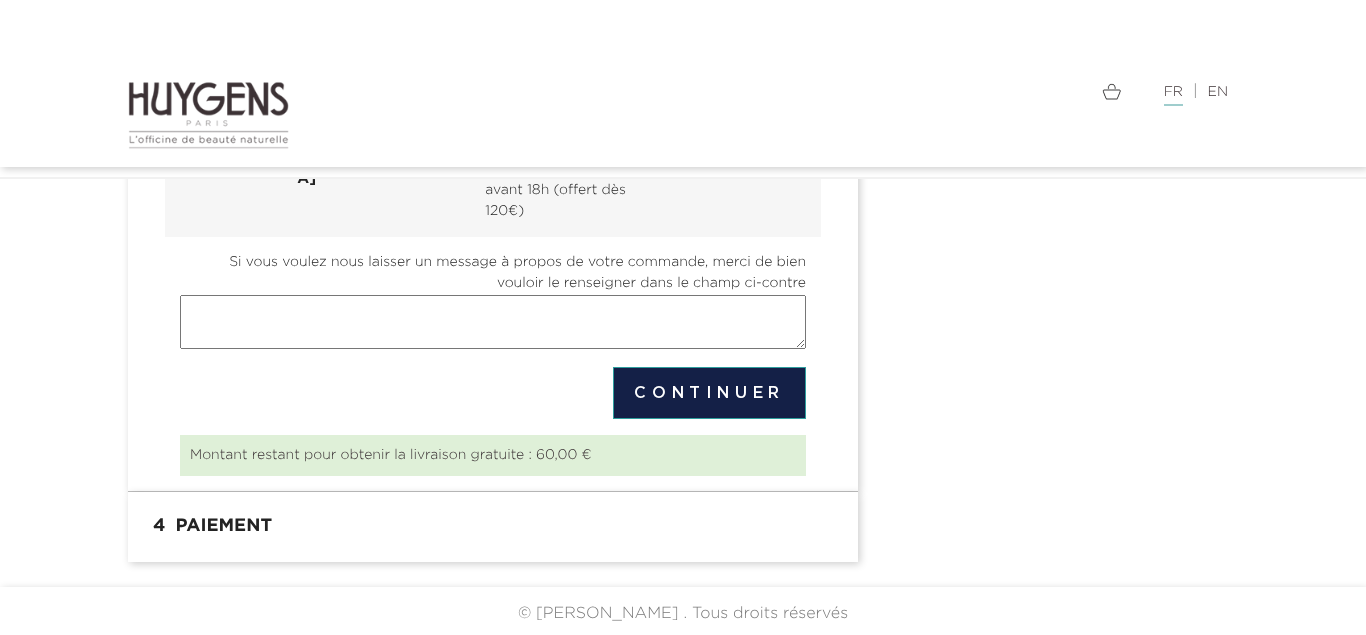 scroll, scrollTop: 427, scrollLeft: 0, axis: vertical 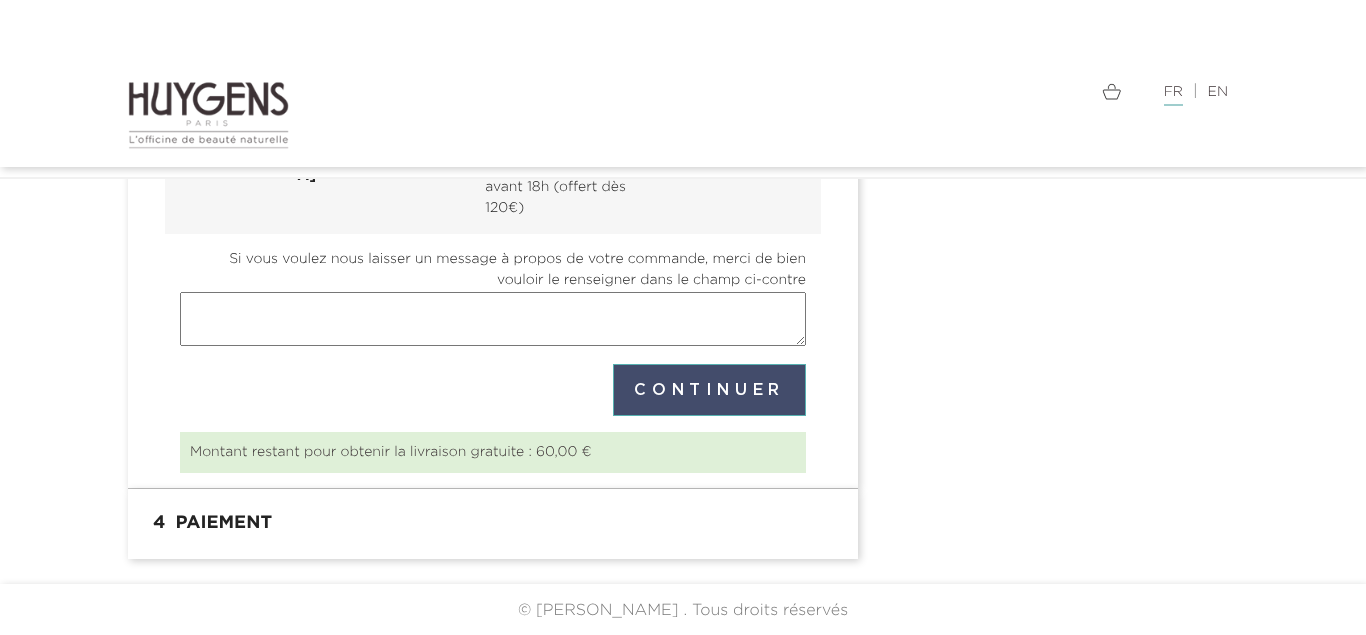 click on "Continuer" at bounding box center [709, 390] 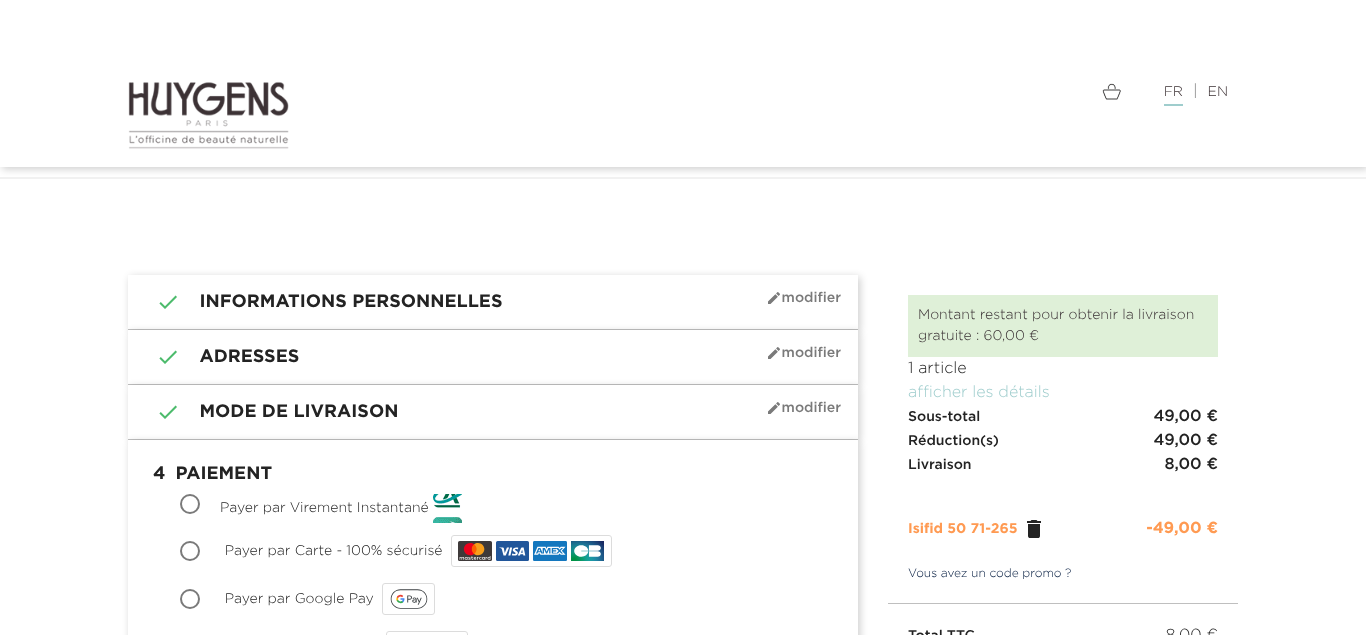 scroll, scrollTop: 282, scrollLeft: 0, axis: vertical 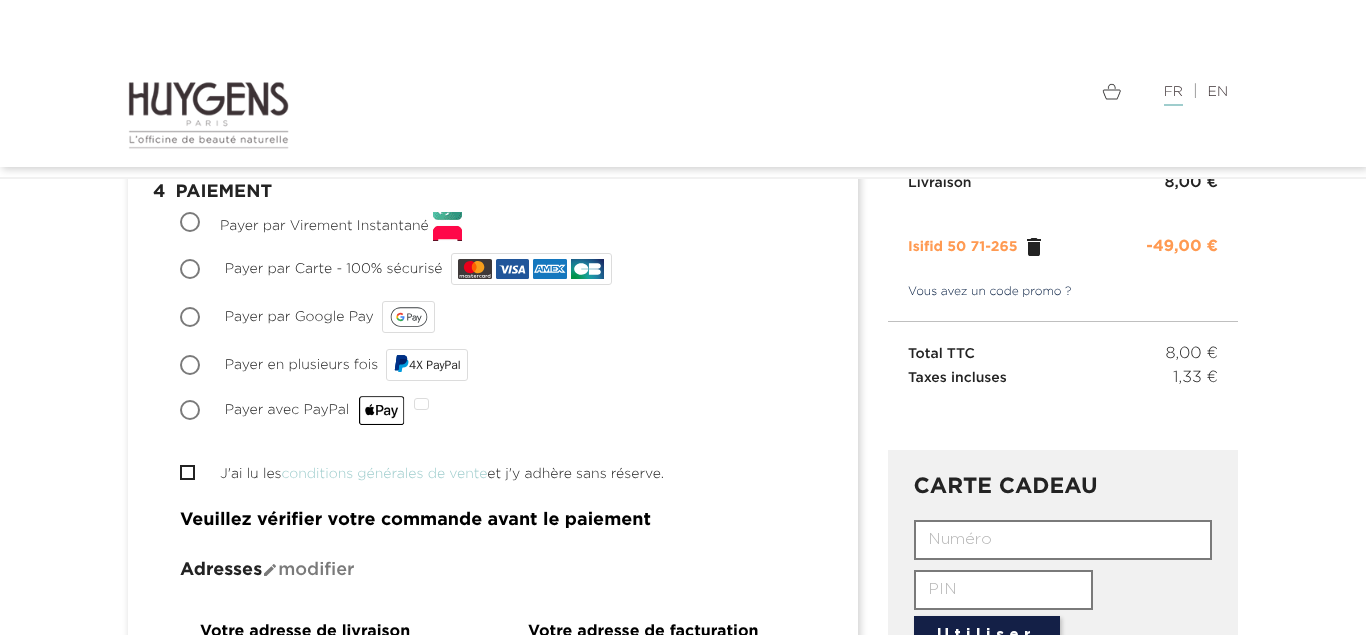 click on "Payer par Carte - 100% sécurisé" at bounding box center (192, 271) 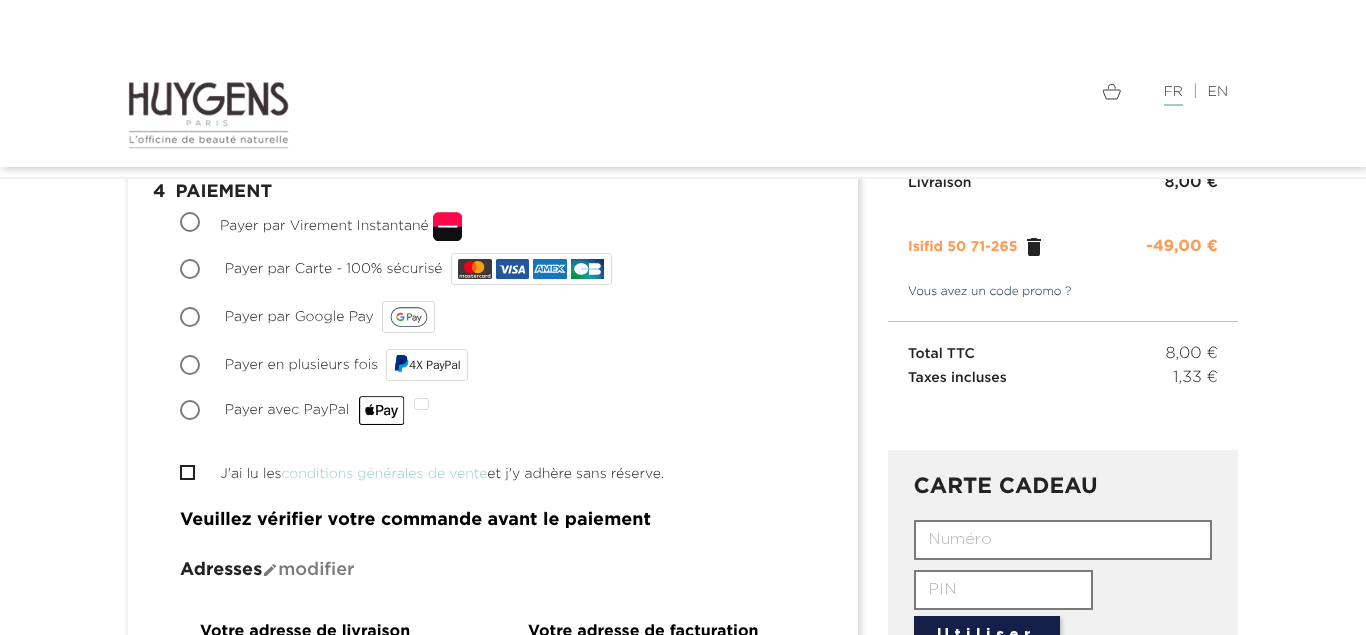 radio on "true" 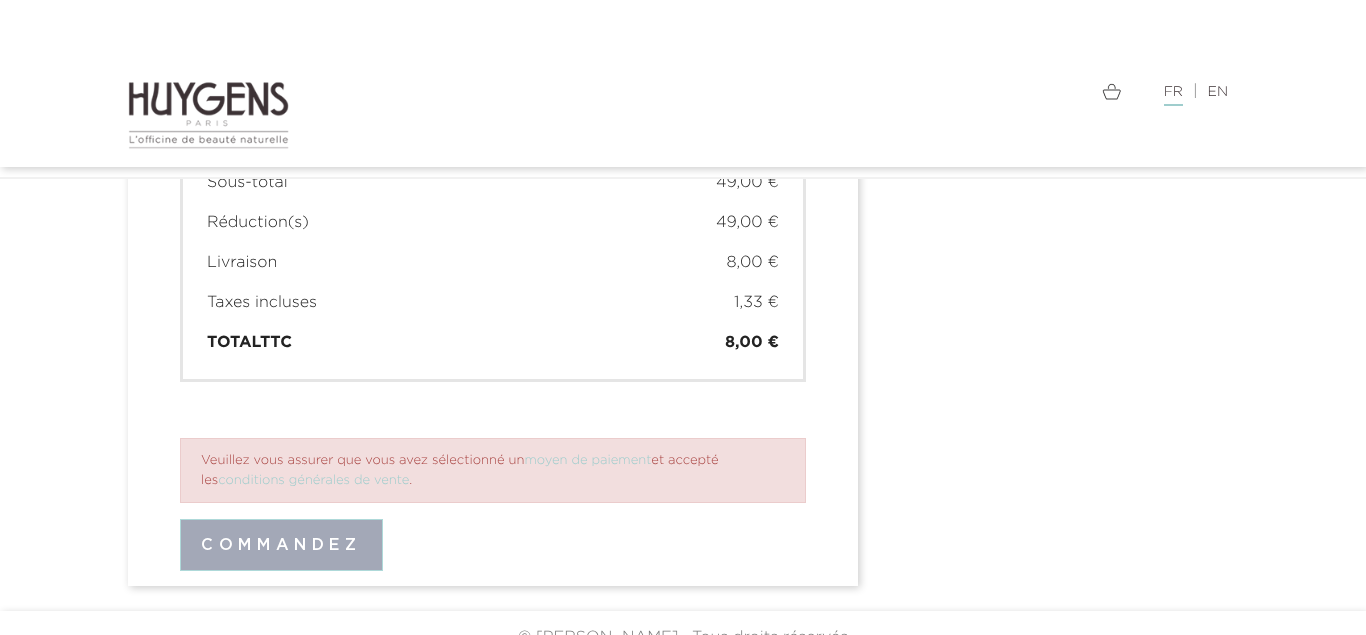 scroll, scrollTop: 1602, scrollLeft: 0, axis: vertical 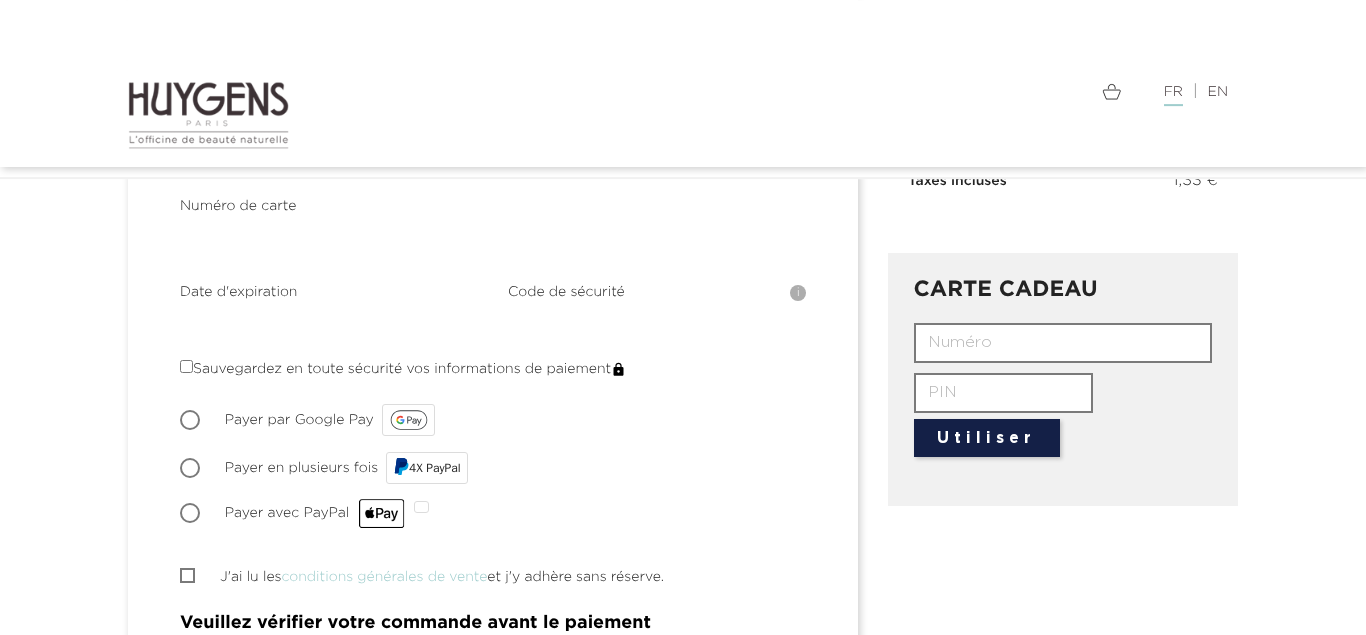 click on "J'ai lu les  conditions générales de vente  et j'y adhère sans réserve." at bounding box center [186, 575] 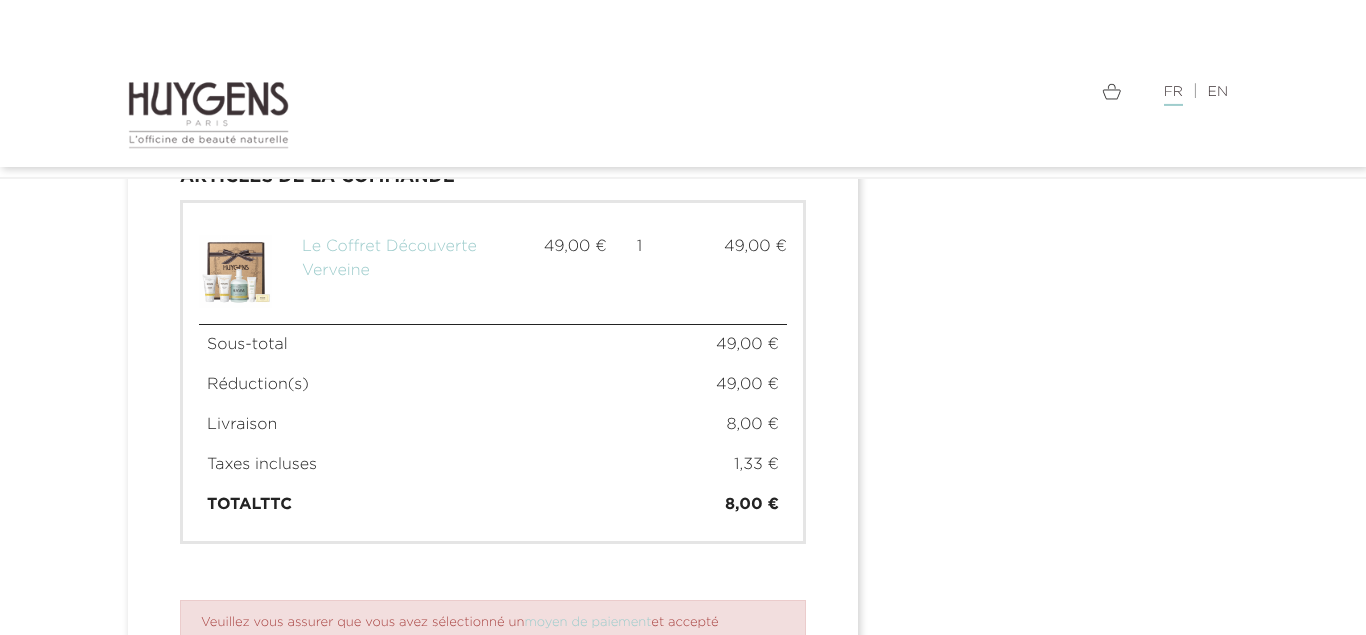 scroll, scrollTop: 1602, scrollLeft: 0, axis: vertical 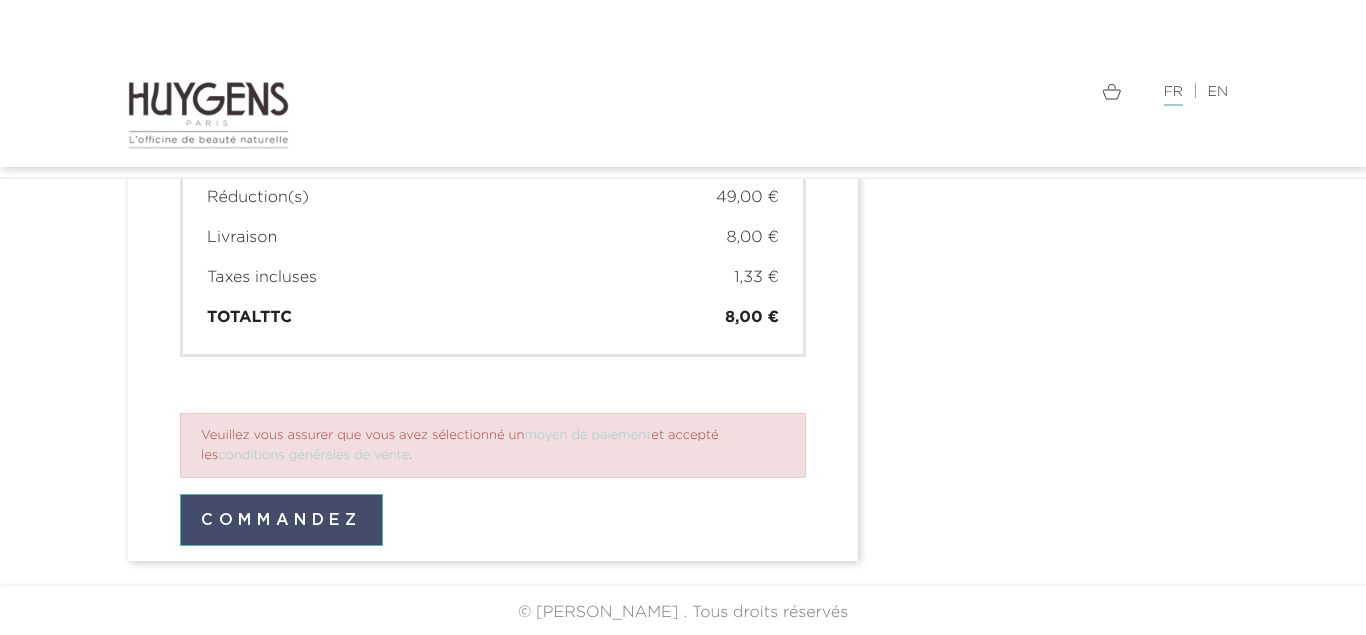 click on "Commandez" at bounding box center (281, 520) 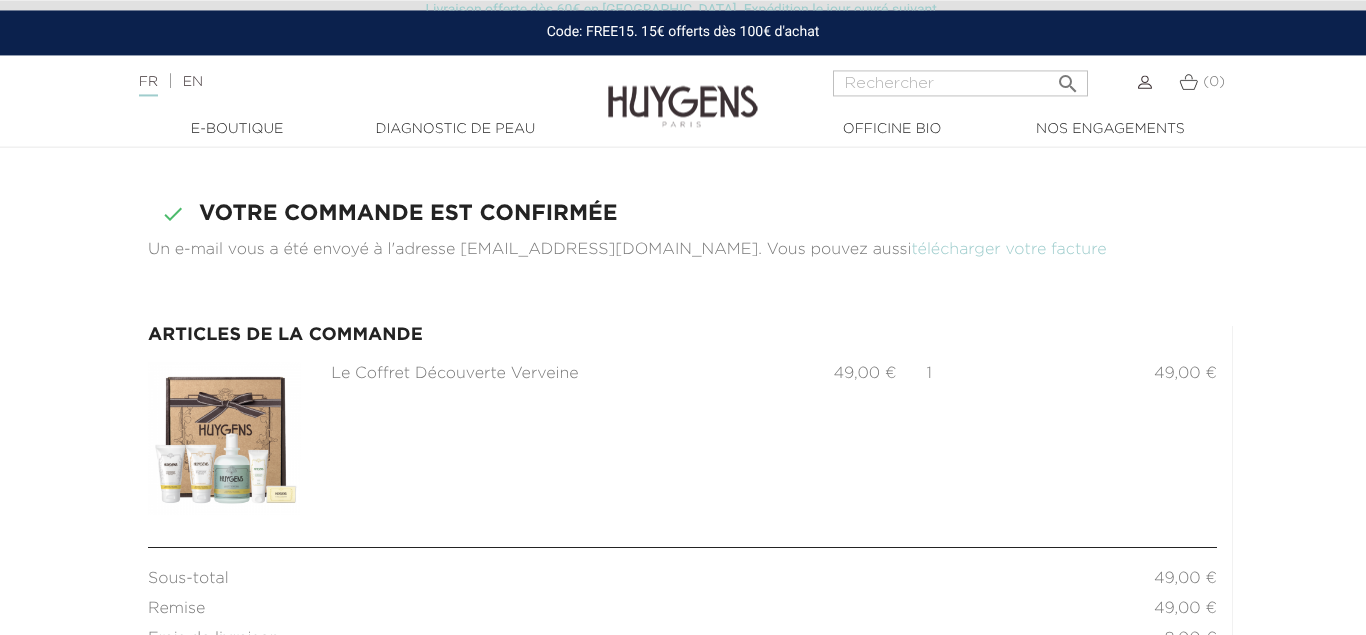 scroll, scrollTop: 8, scrollLeft: 0, axis: vertical 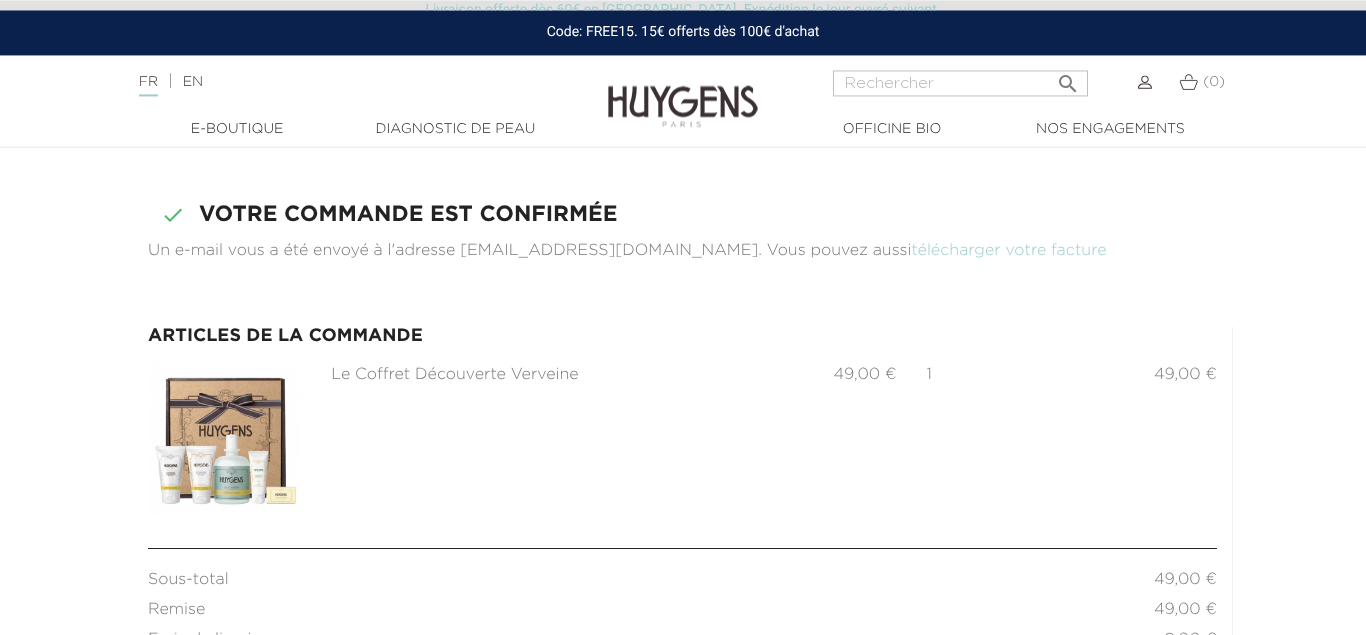 click at bounding box center [224, 439] 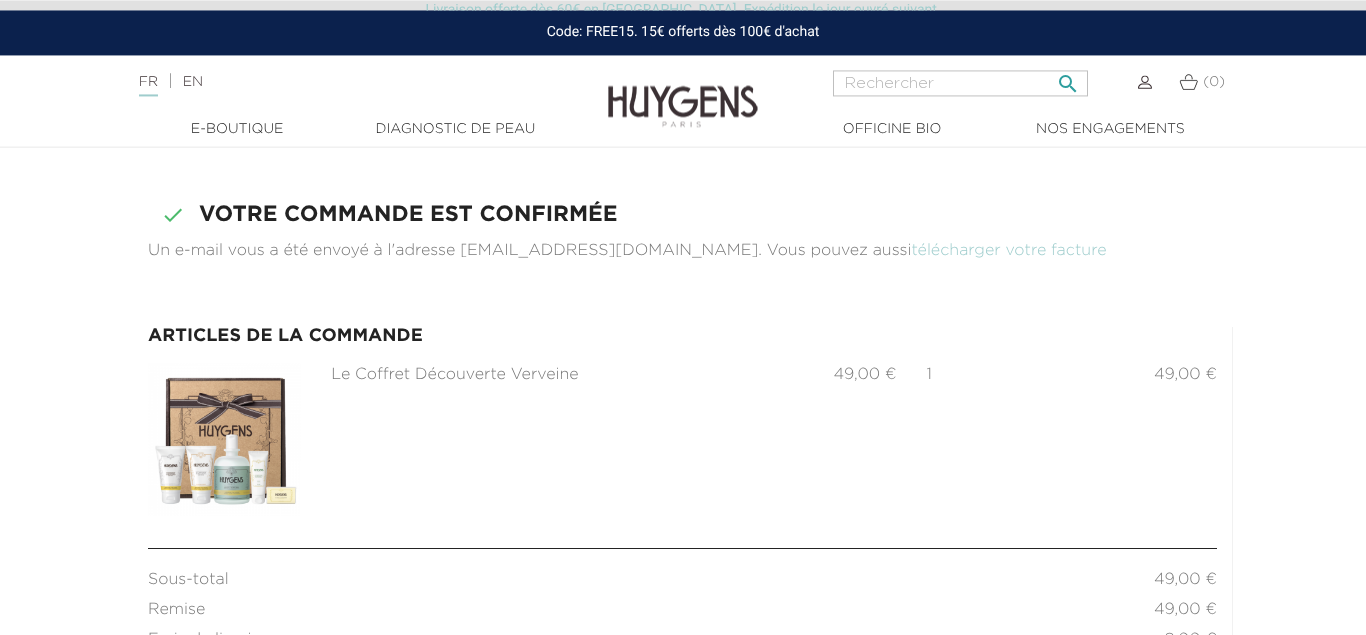 click at bounding box center (960, 83) 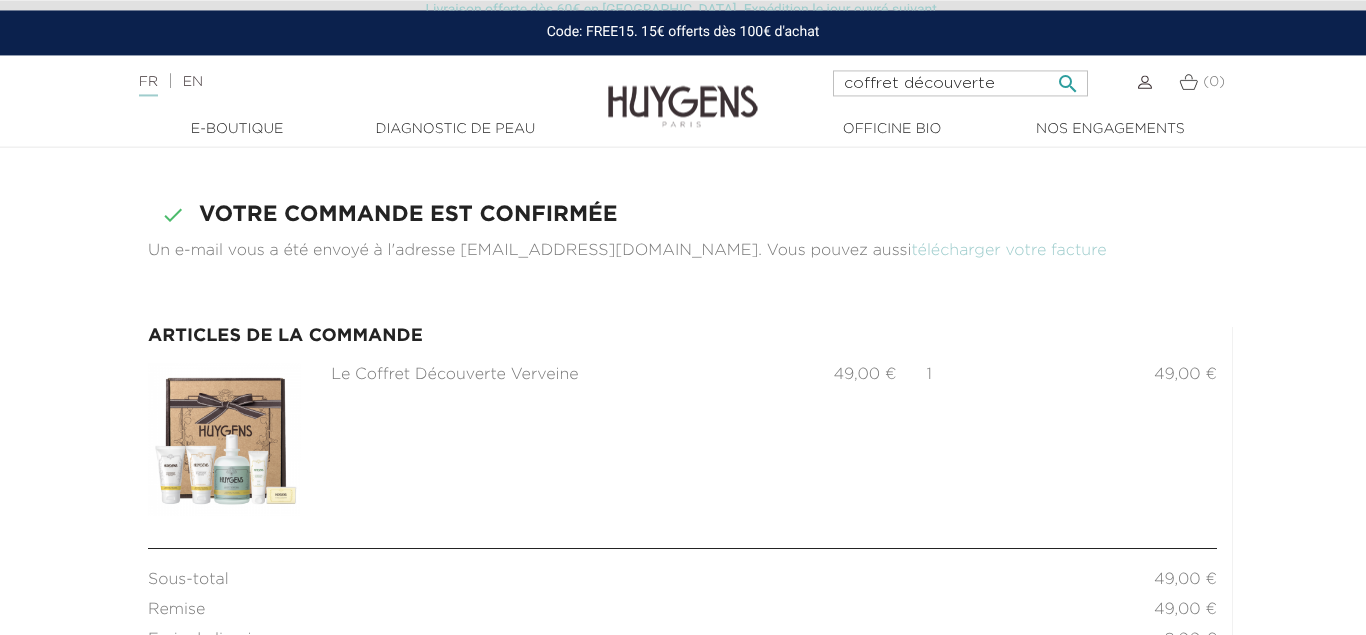 type on "coffret découverte" 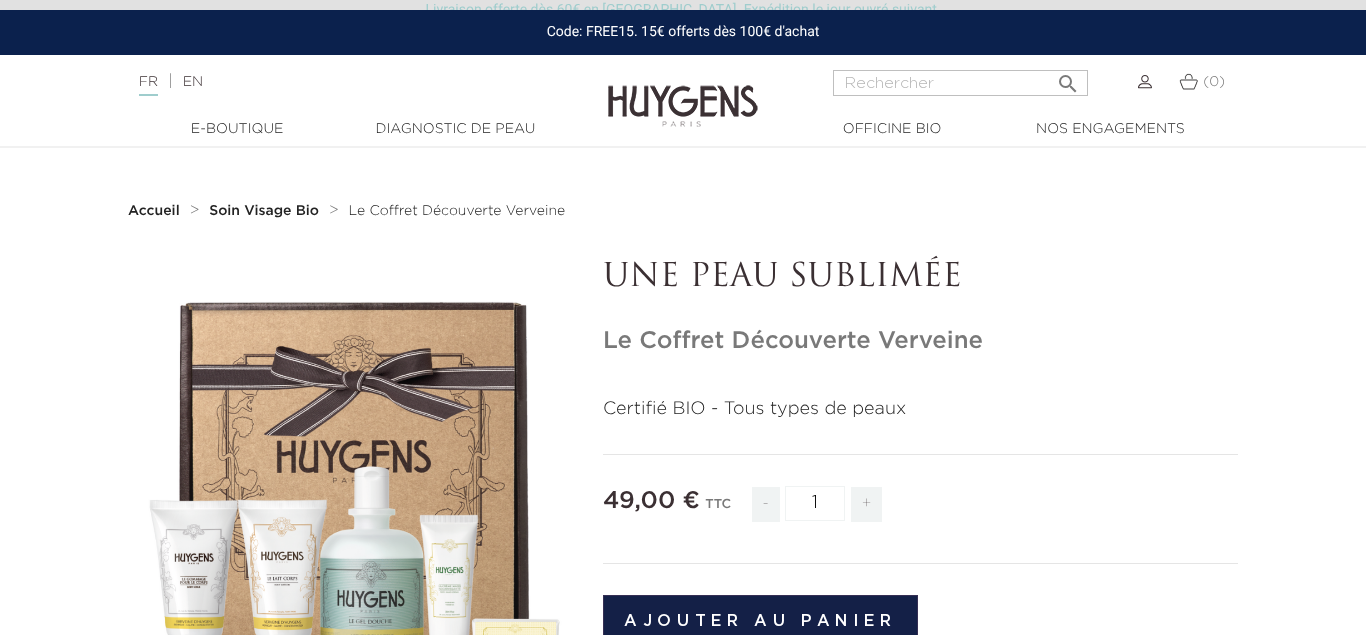 scroll, scrollTop: 411, scrollLeft: 0, axis: vertical 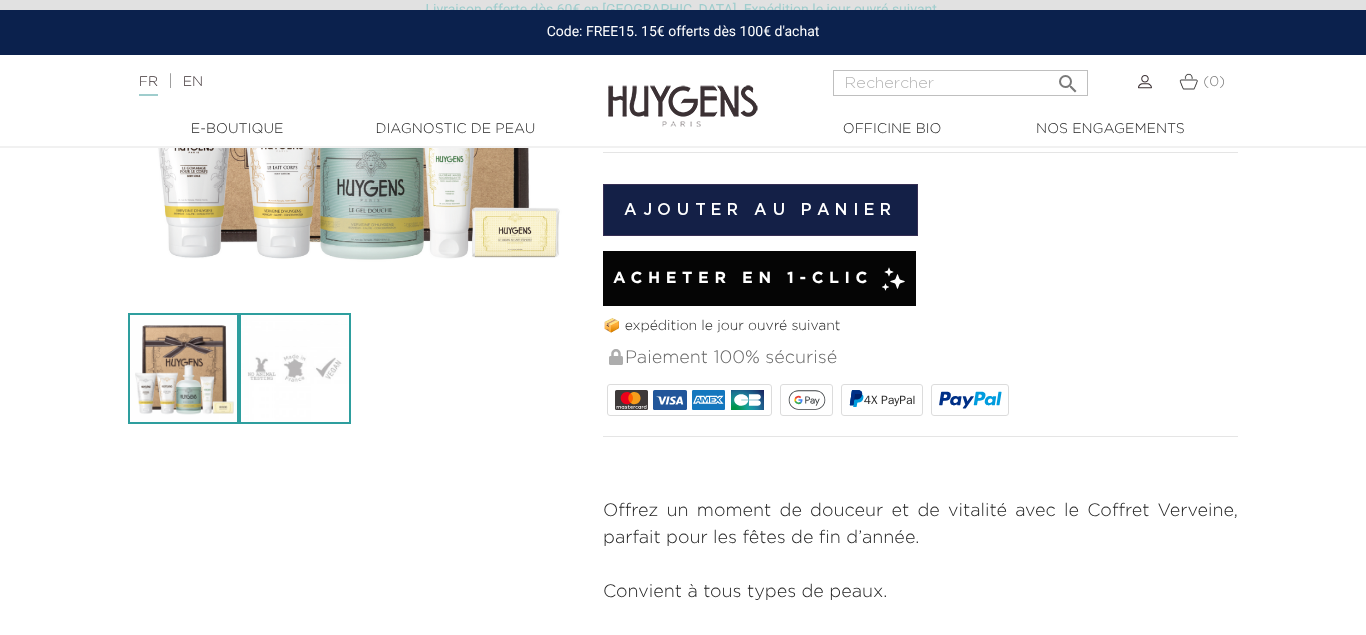 click at bounding box center (294, 368) 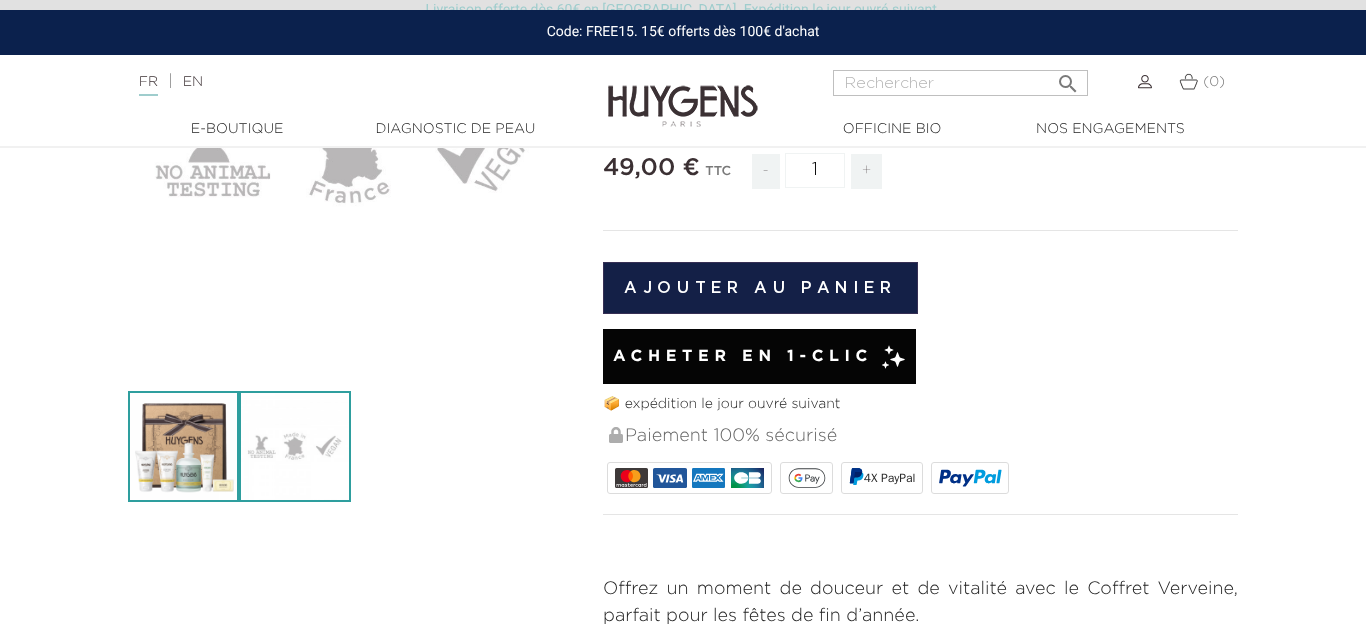 click at bounding box center (183, 446) 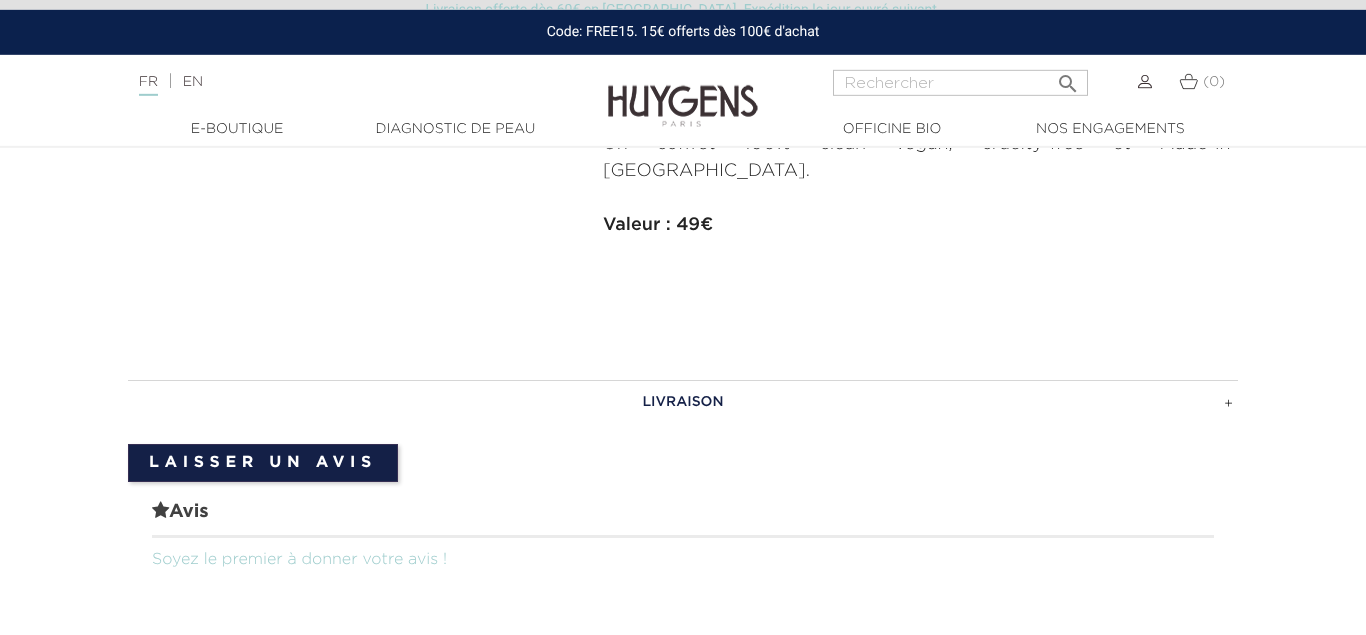 scroll, scrollTop: 1325, scrollLeft: 0, axis: vertical 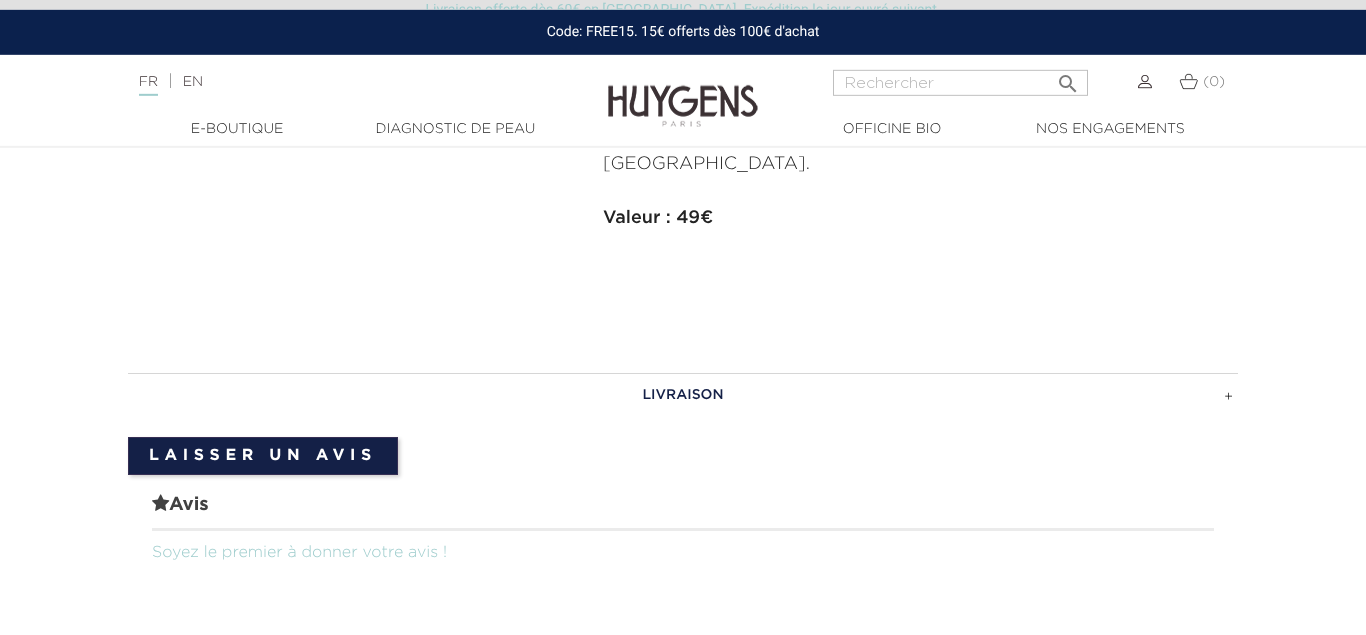 click on "LIVRAISON" at bounding box center (683, 395) 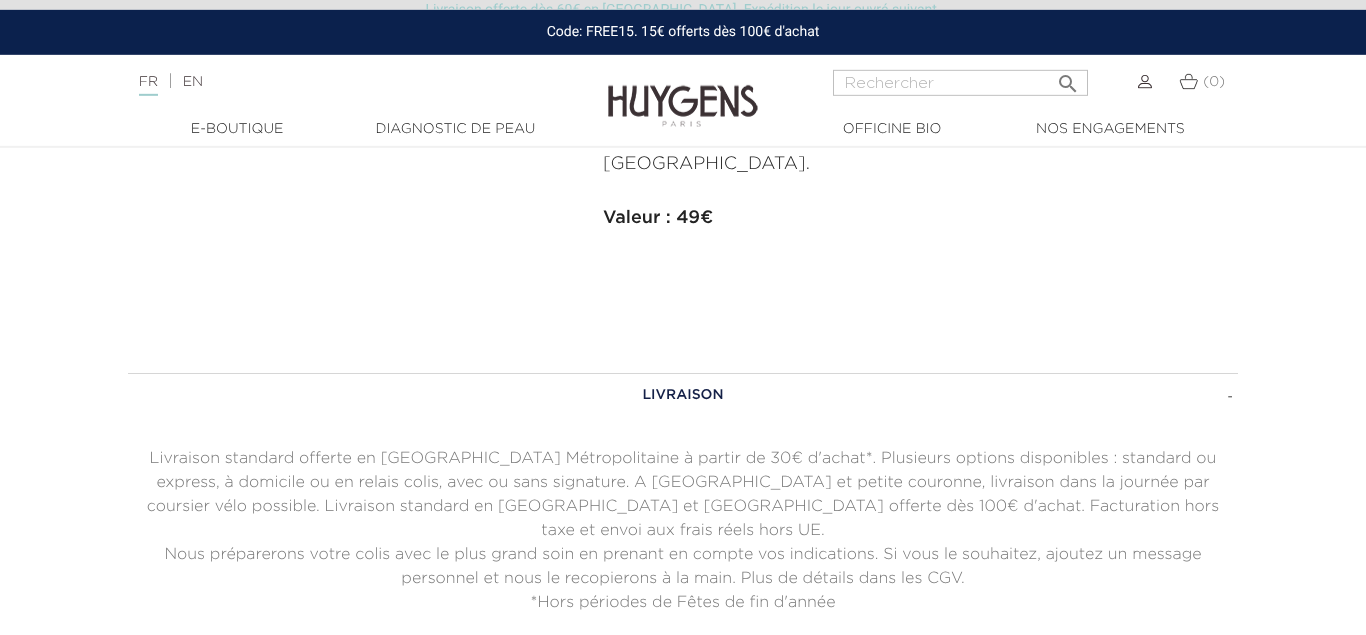 click on "LIVRAISON" at bounding box center (683, 395) 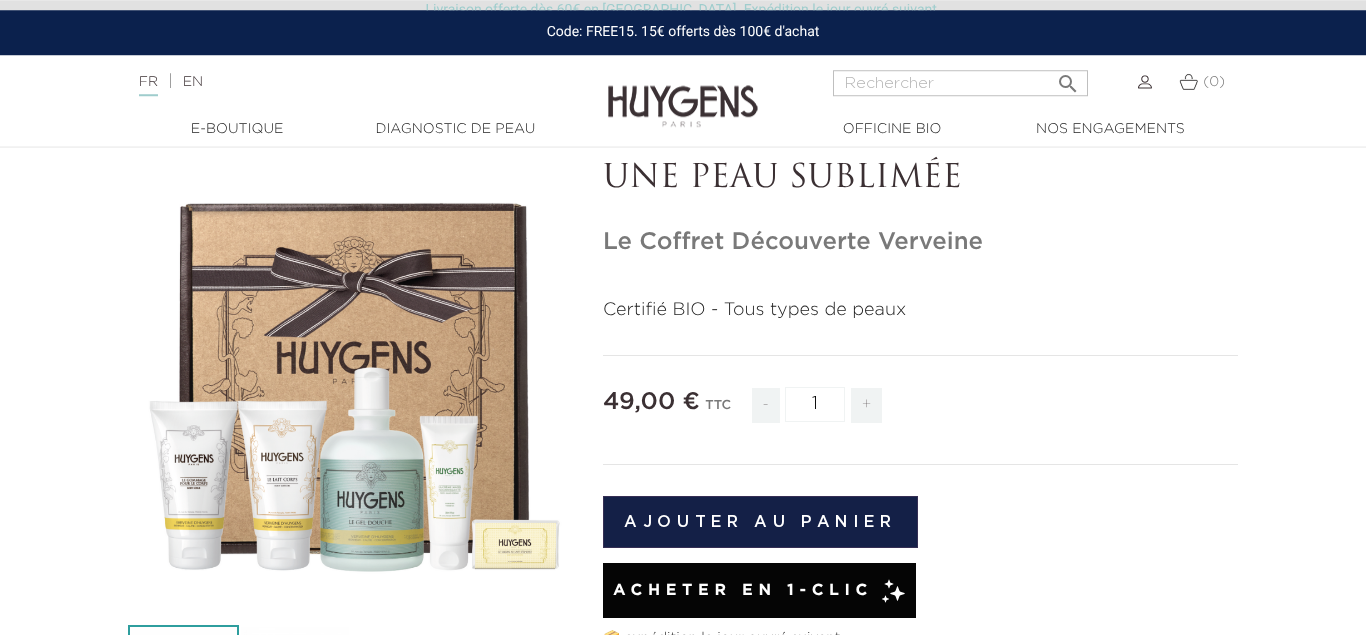 scroll, scrollTop: 98, scrollLeft: 0, axis: vertical 